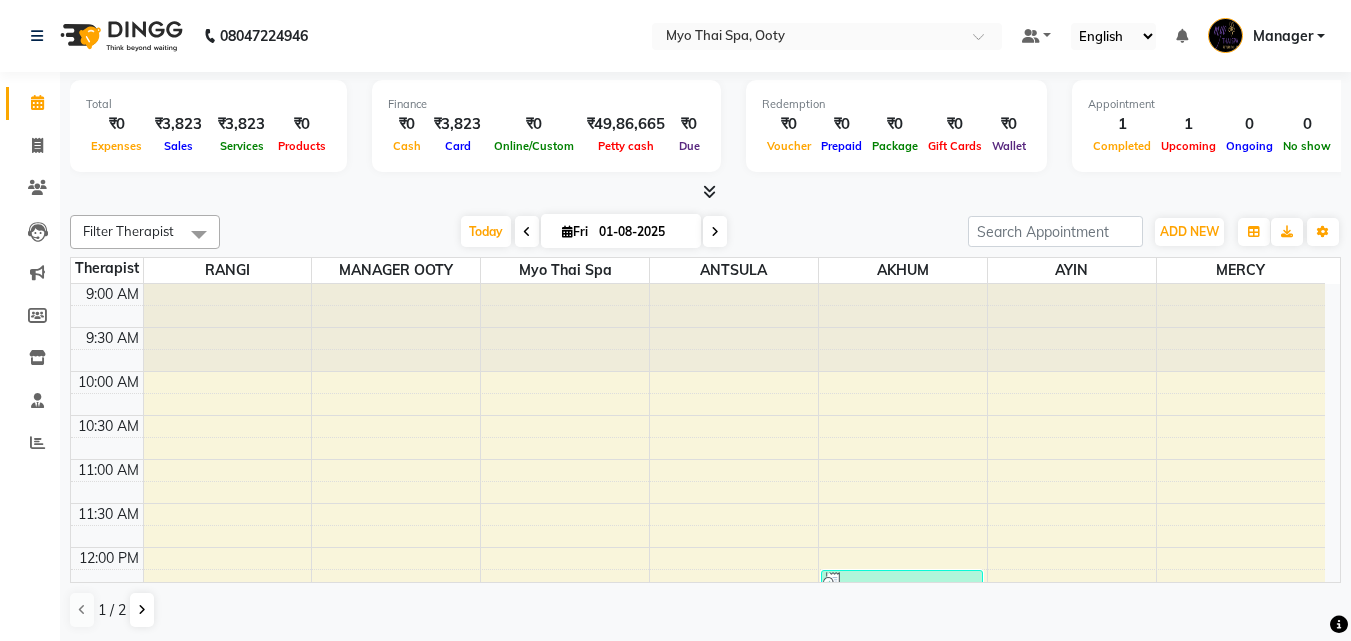 scroll, scrollTop: 0, scrollLeft: 0, axis: both 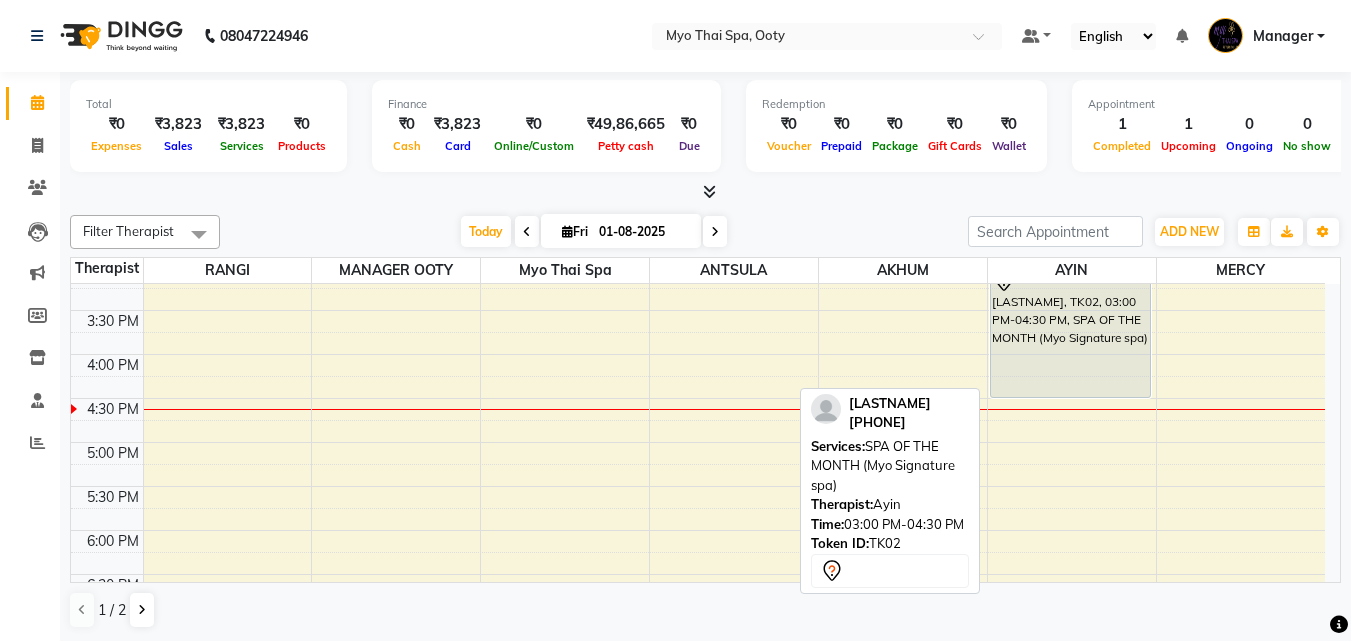 click on "[FIRST], TK02, 03:00 PM-04:30 PM, SPA OF THE MONTH (Myo Signature spa)" at bounding box center [1071, 332] 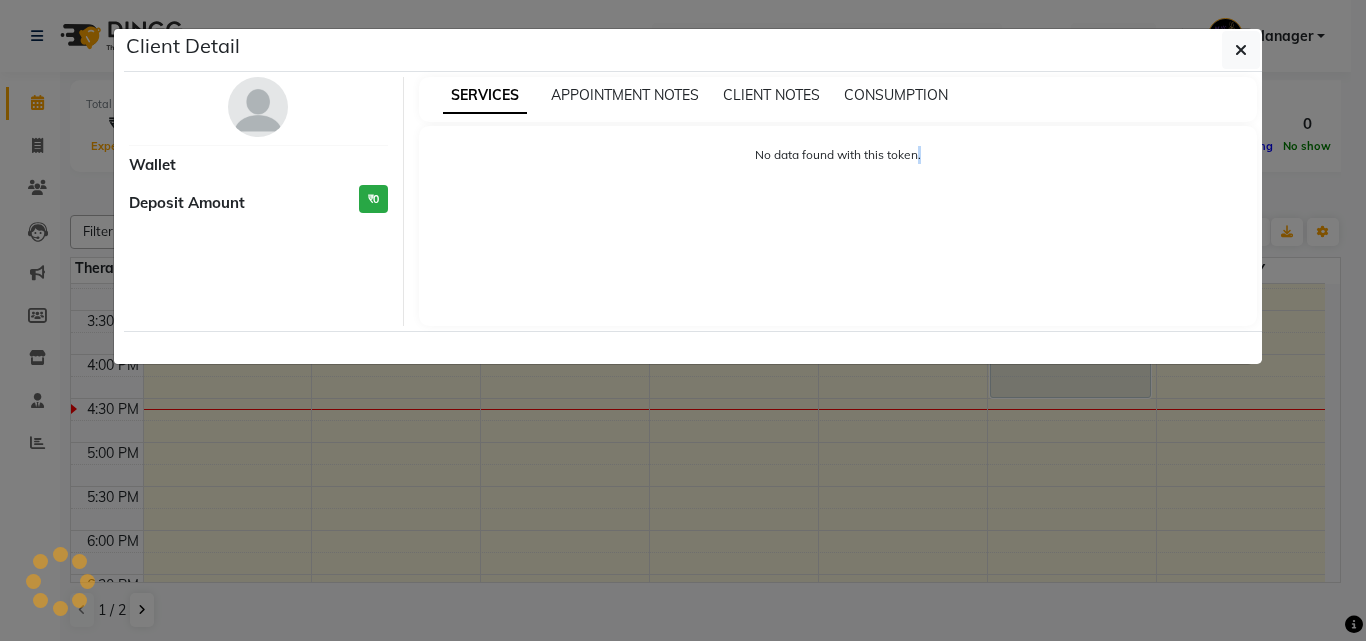 click on "Client Detail     Wallet Deposit Amount  ₹0  SERVICES APPOINTMENT NOTES CLIENT NOTES CONSUMPTION No data found with this token." 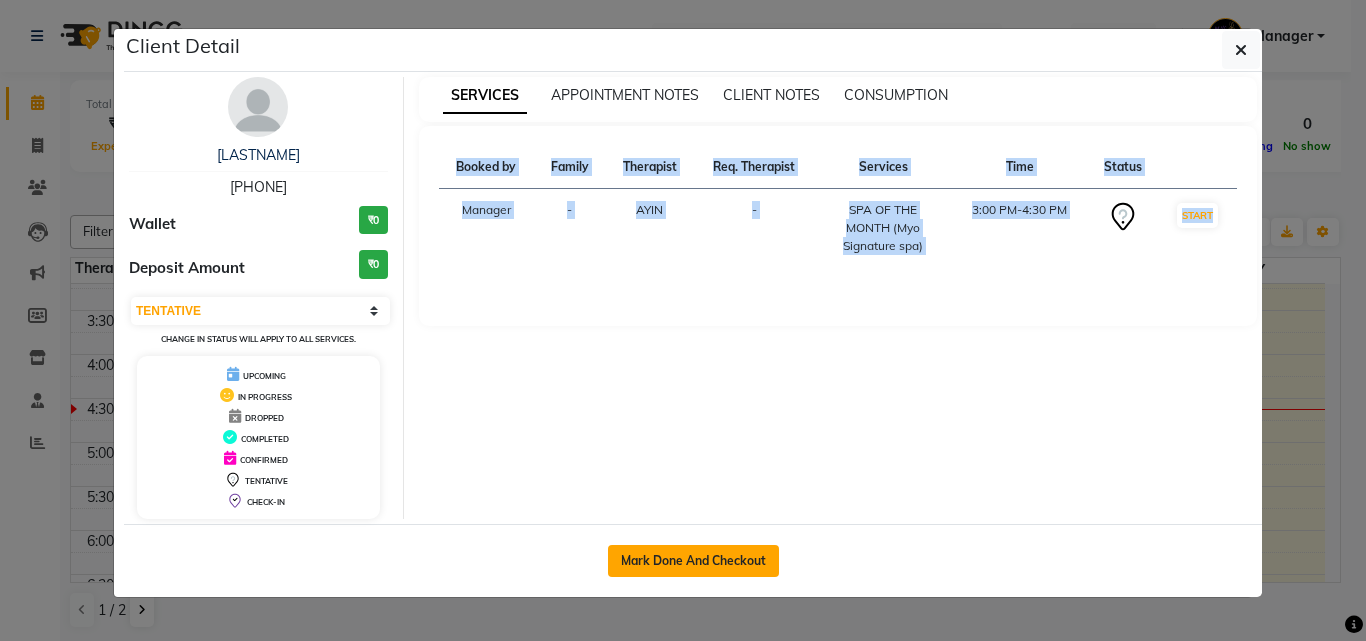 click on "Mark Done And Checkout" 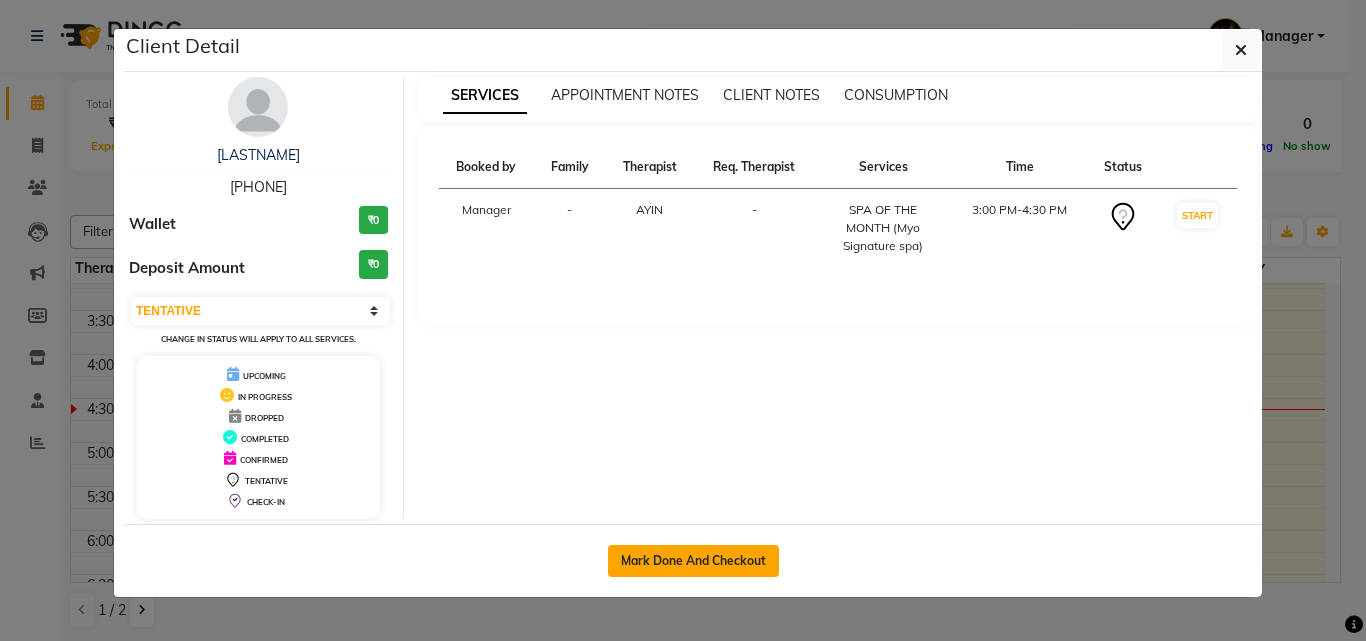 select on "service" 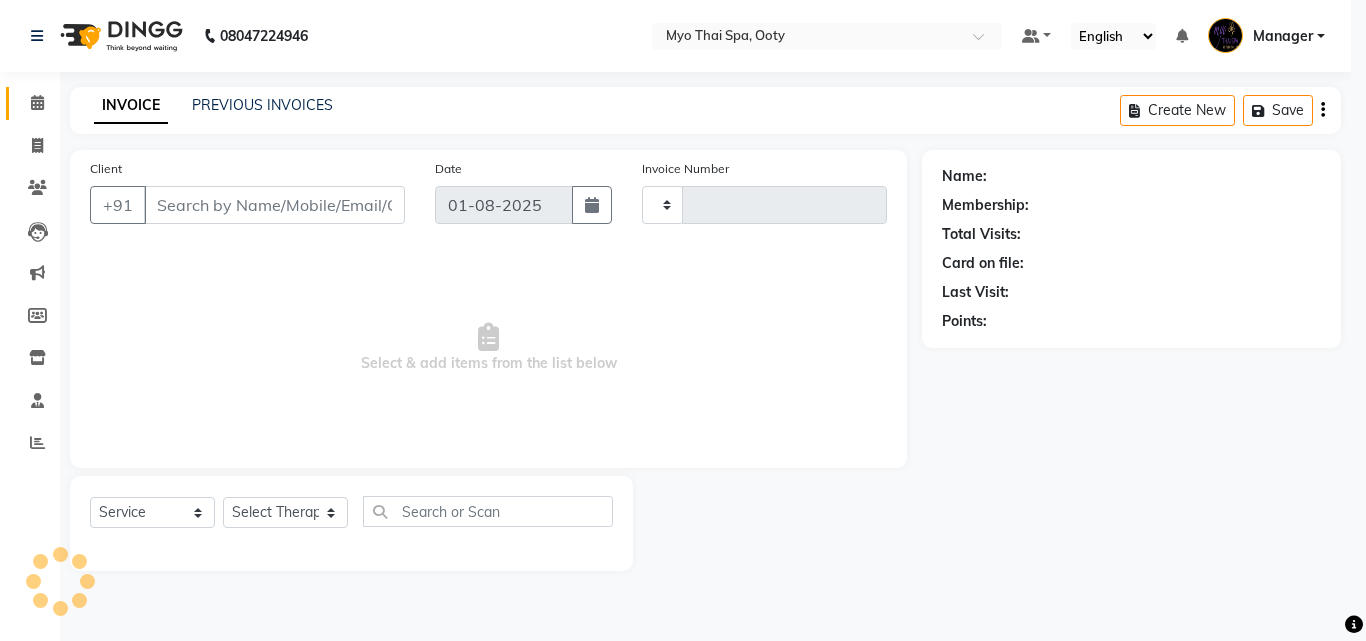 type on "0695" 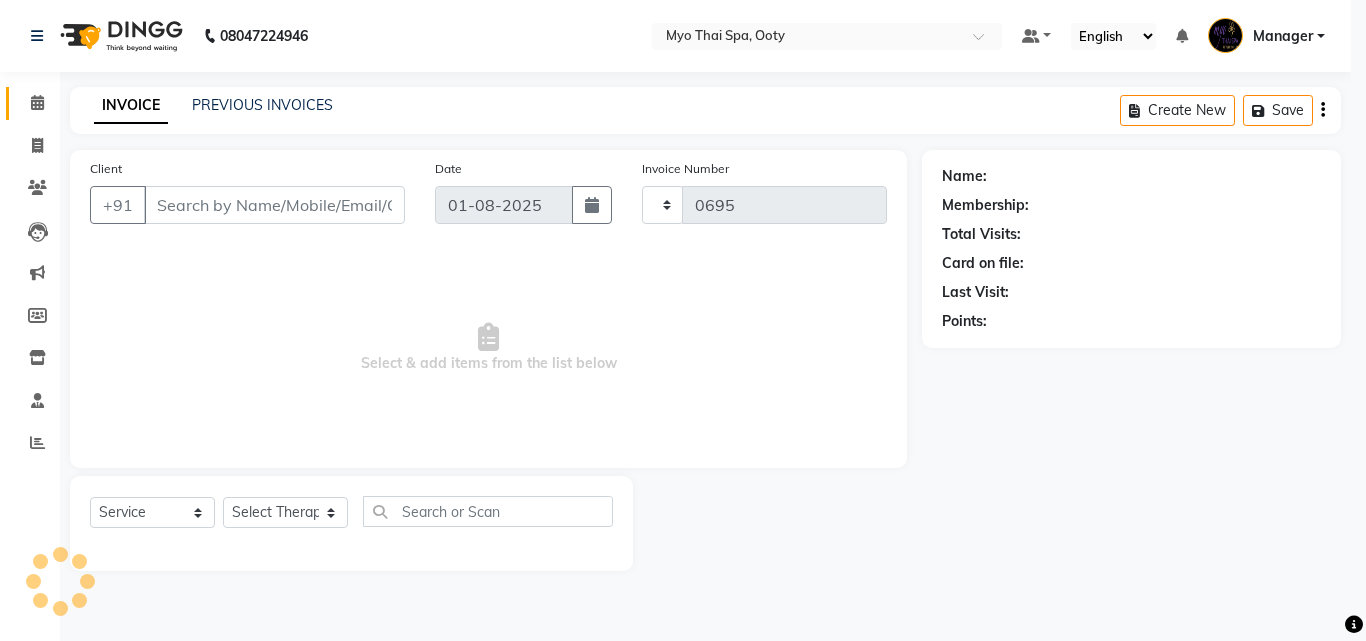 select on "558" 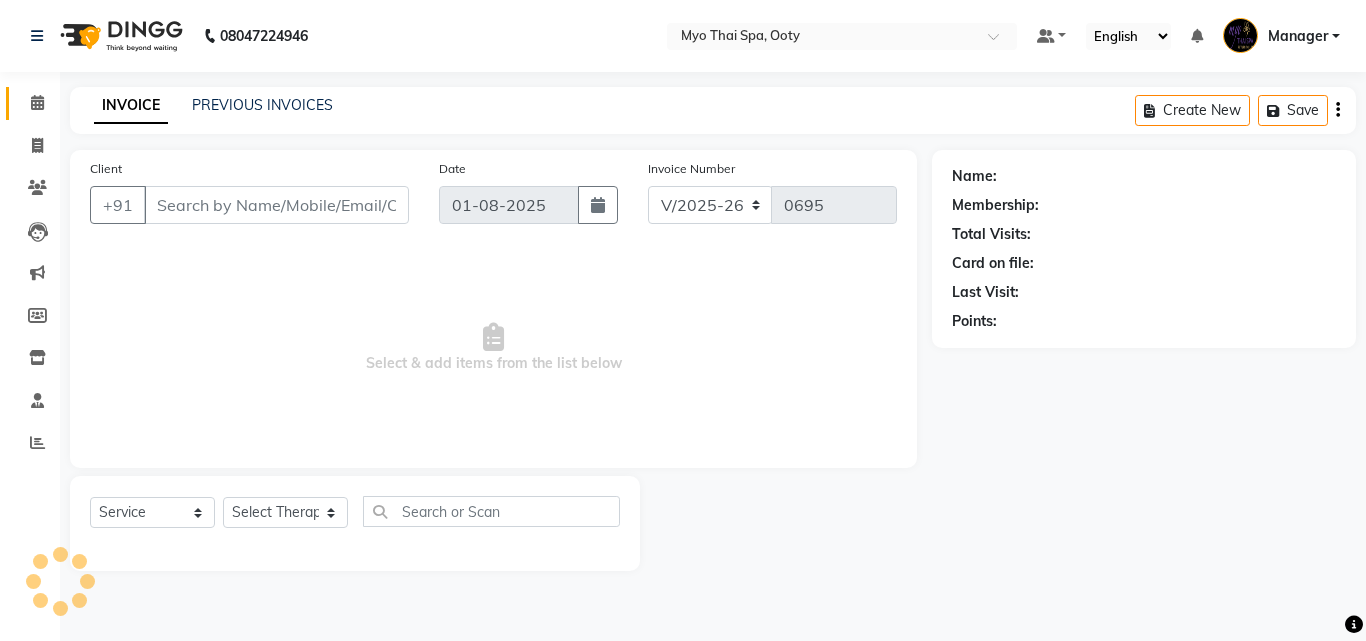 select on "V" 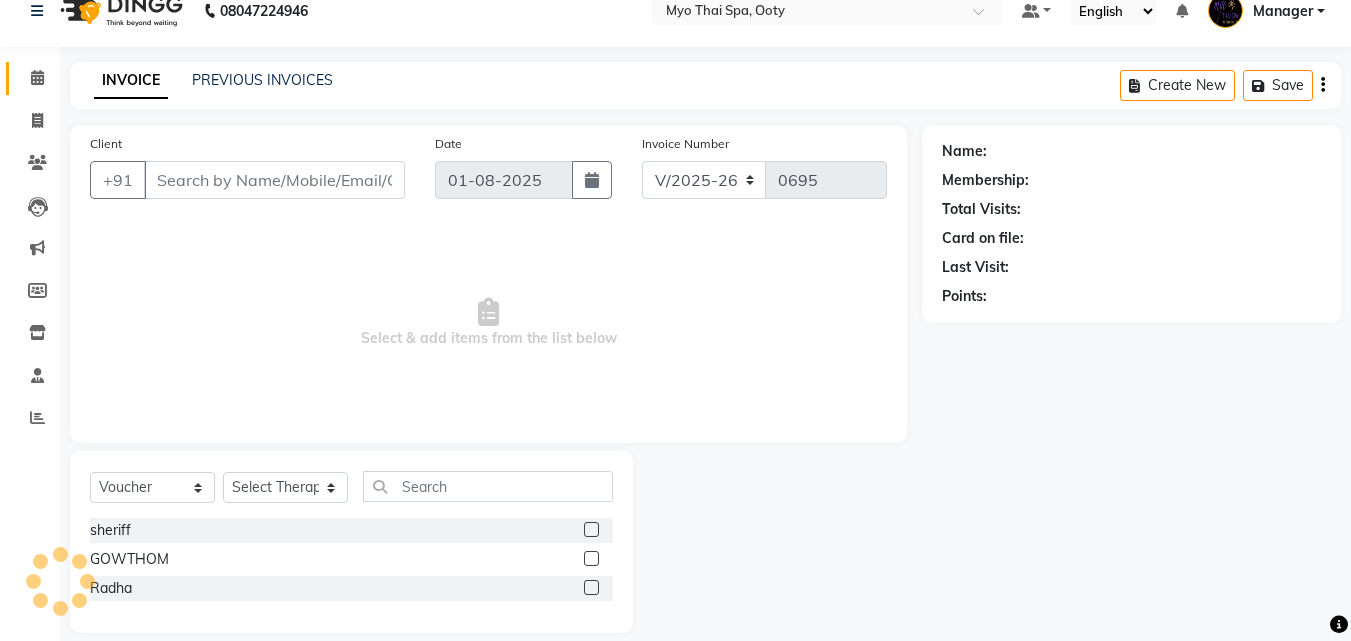scroll, scrollTop: 47, scrollLeft: 0, axis: vertical 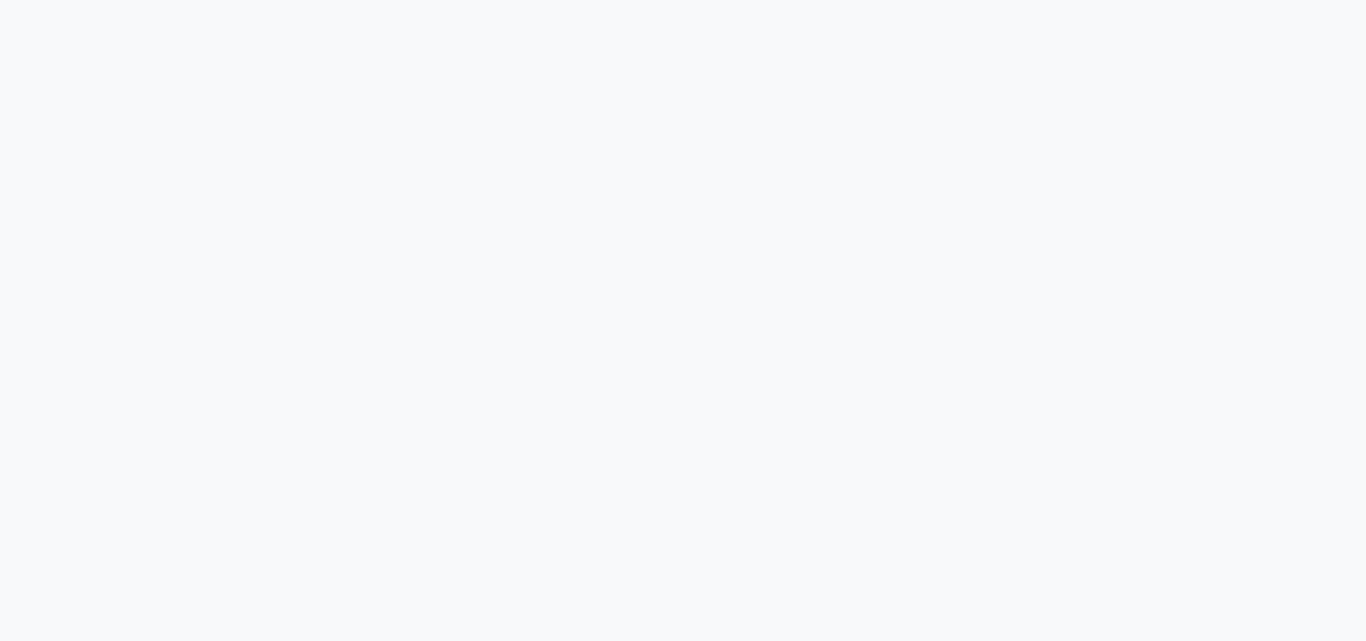 select on "558" 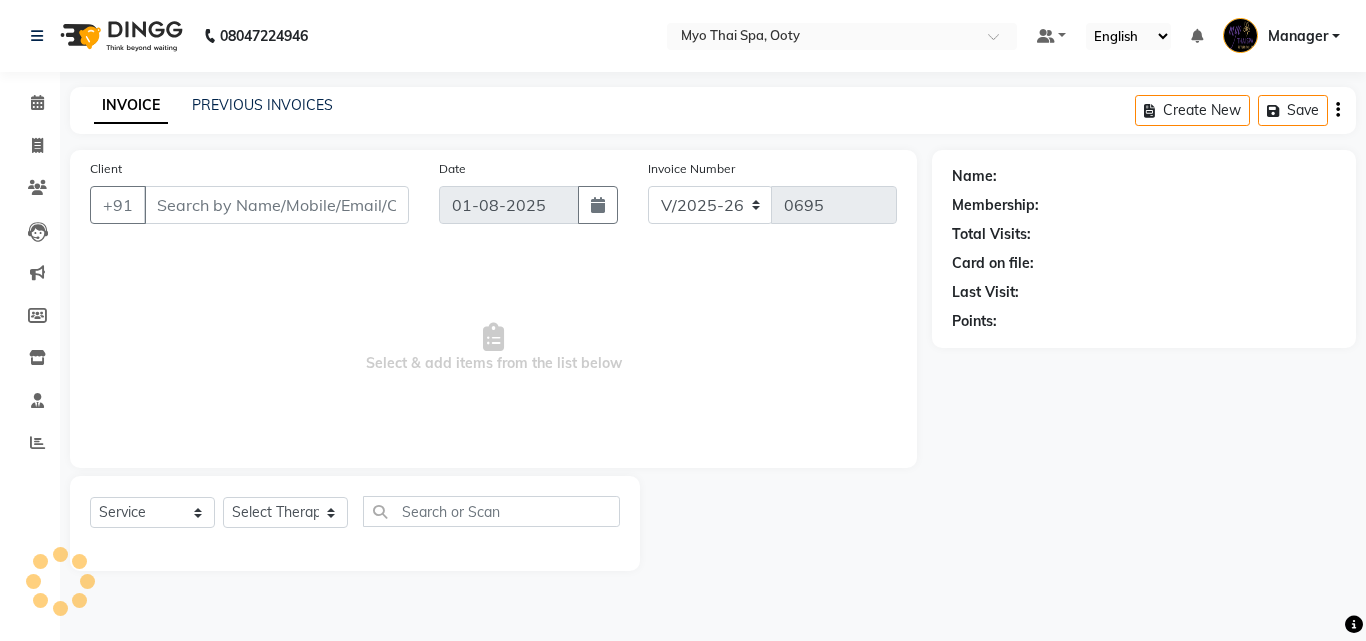 select on "V" 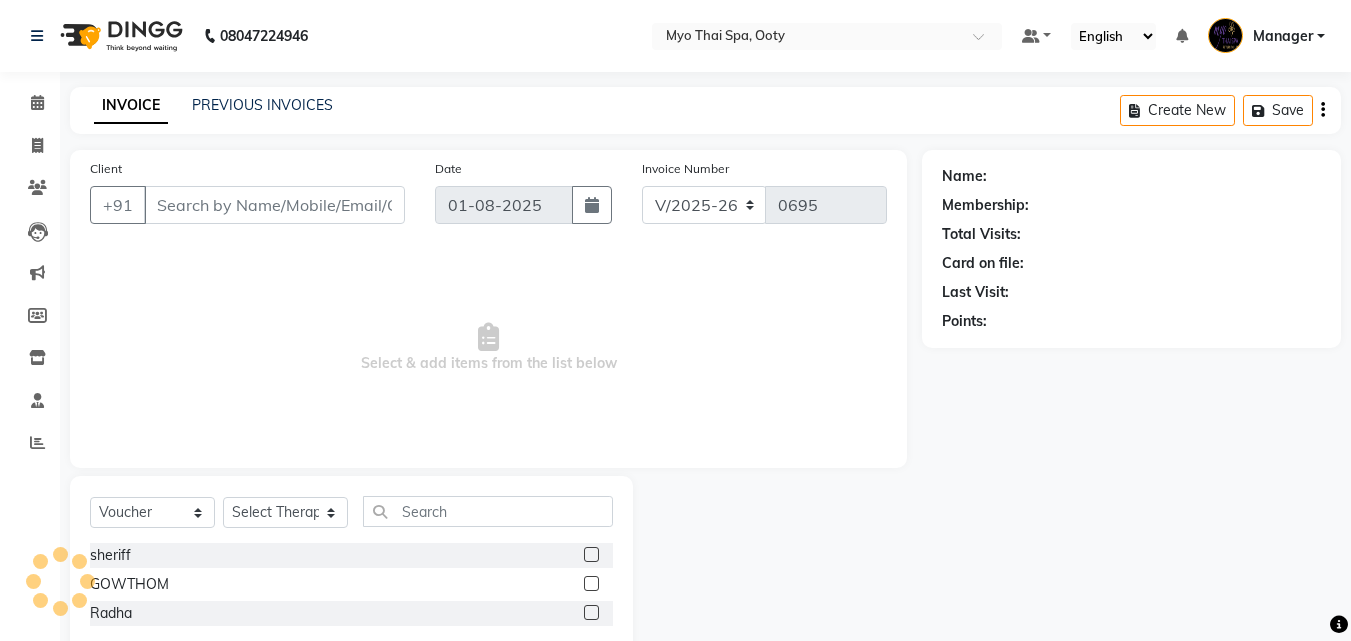 type on "[PHONE]" 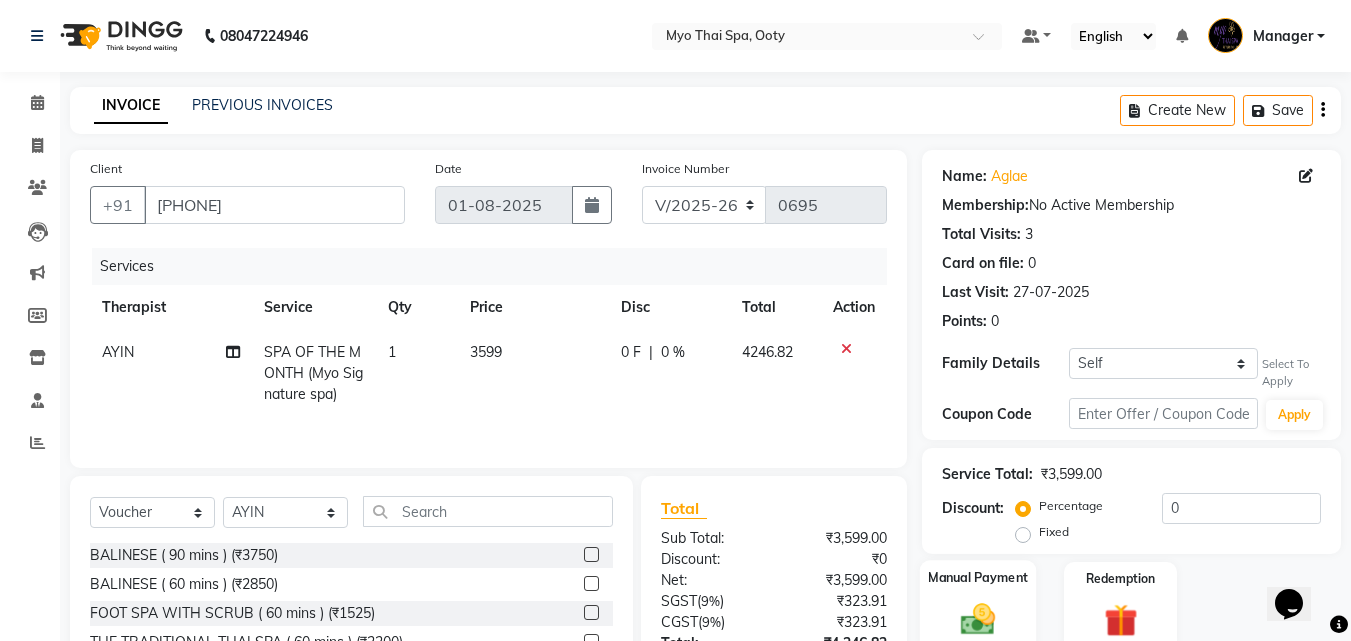 scroll, scrollTop: 0, scrollLeft: 0, axis: both 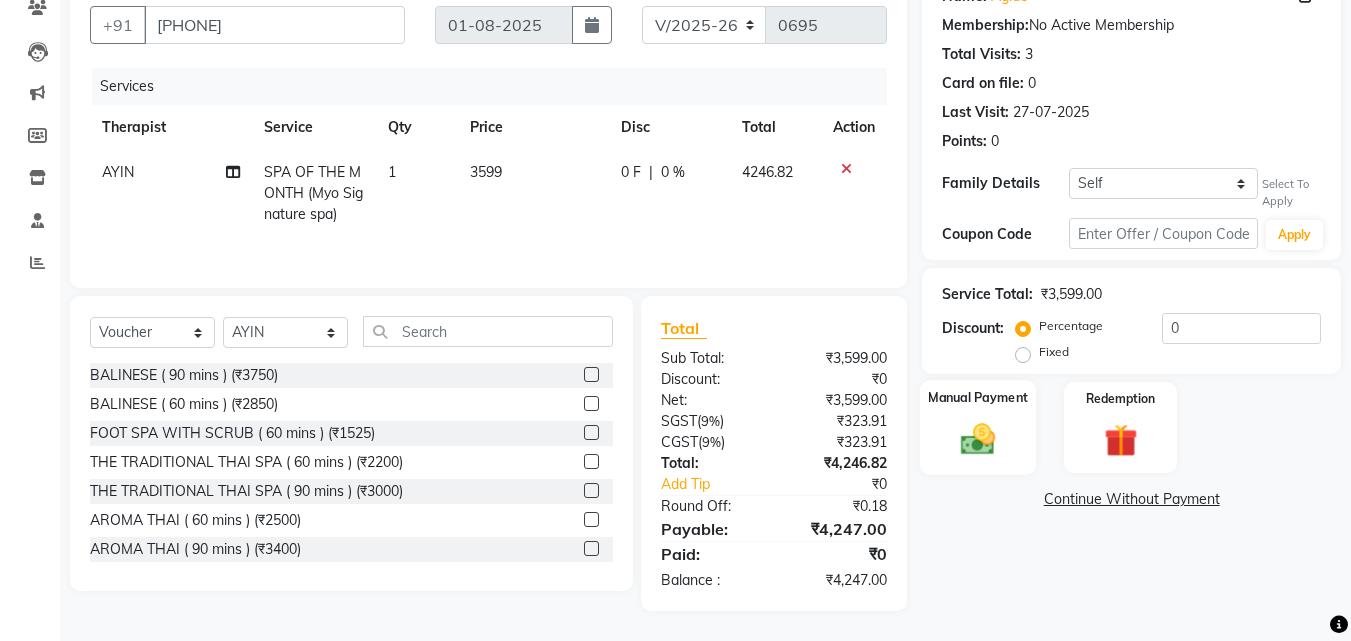 click 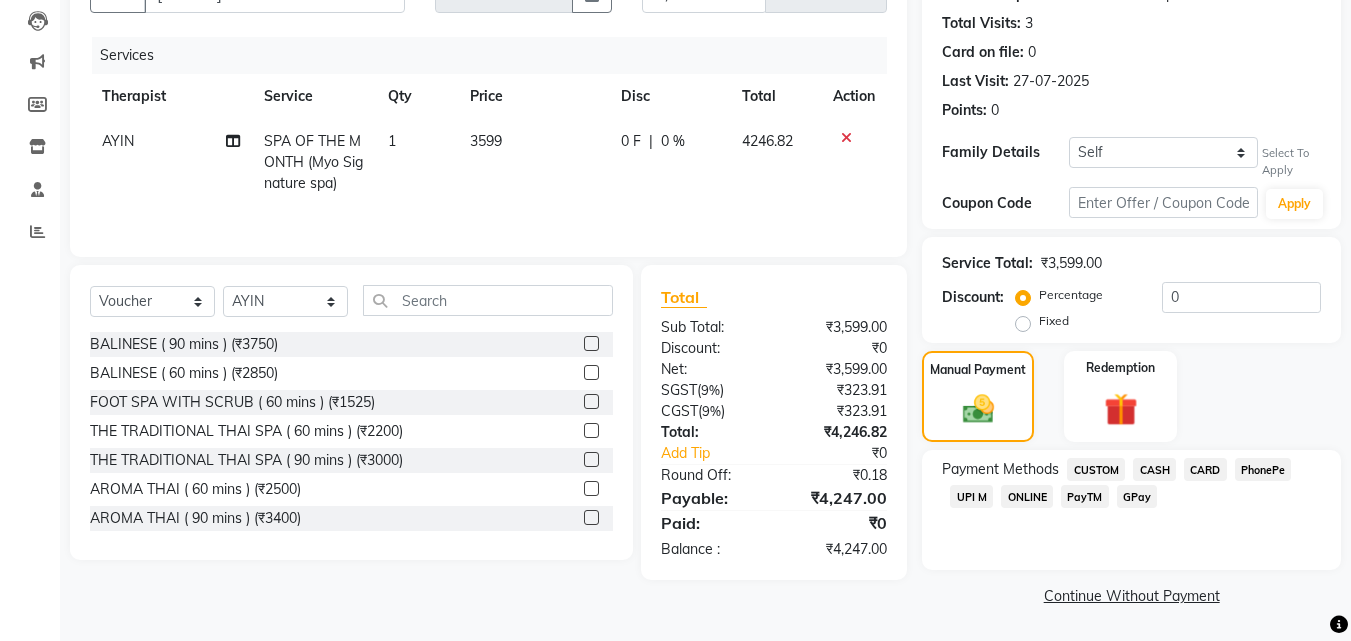 click on "CASH" 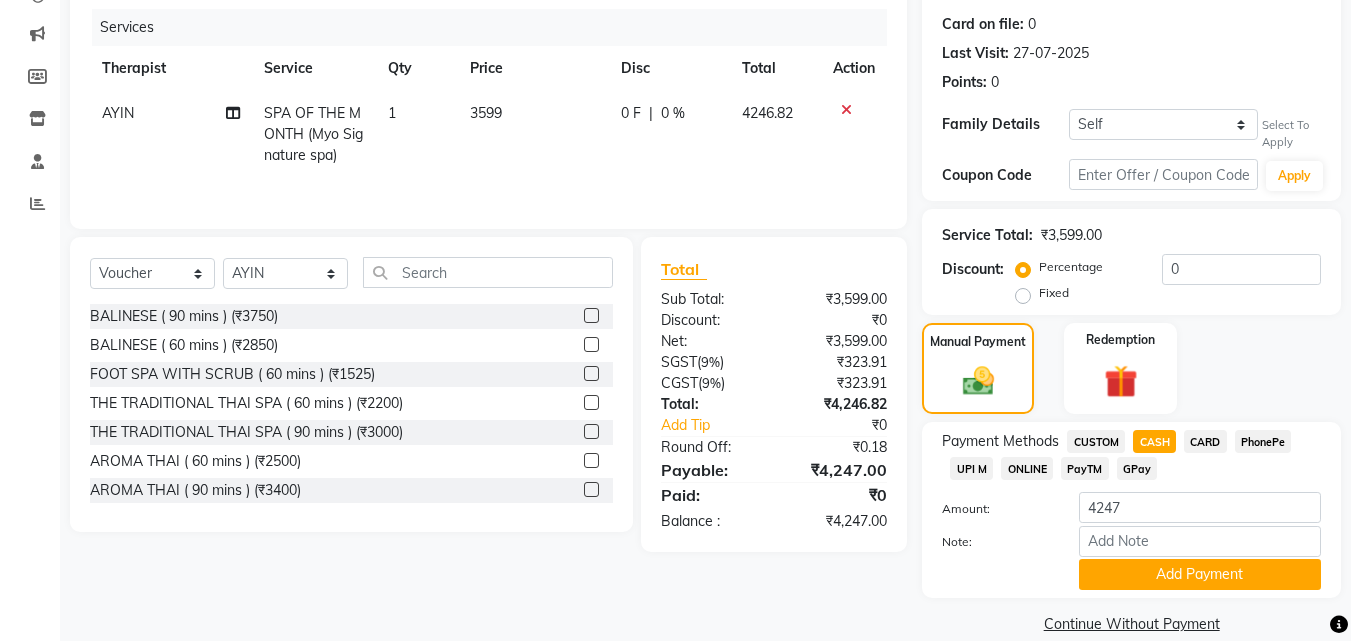 scroll, scrollTop: 267, scrollLeft: 0, axis: vertical 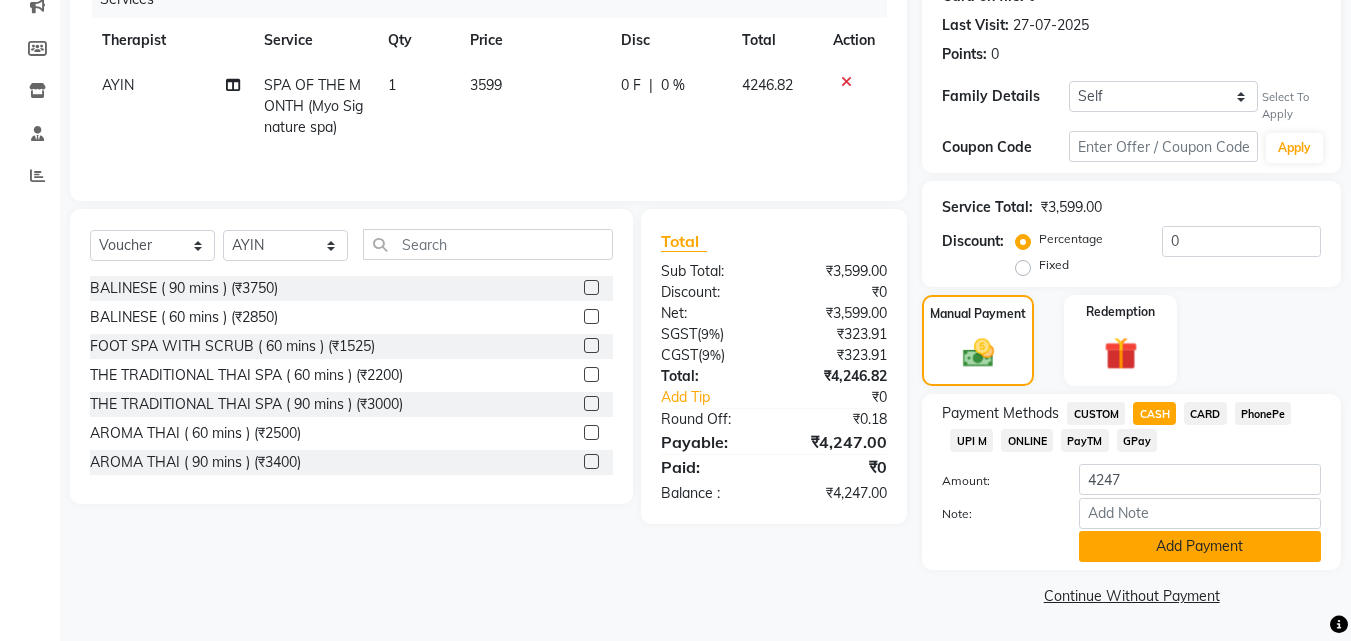 click on "Add Payment" 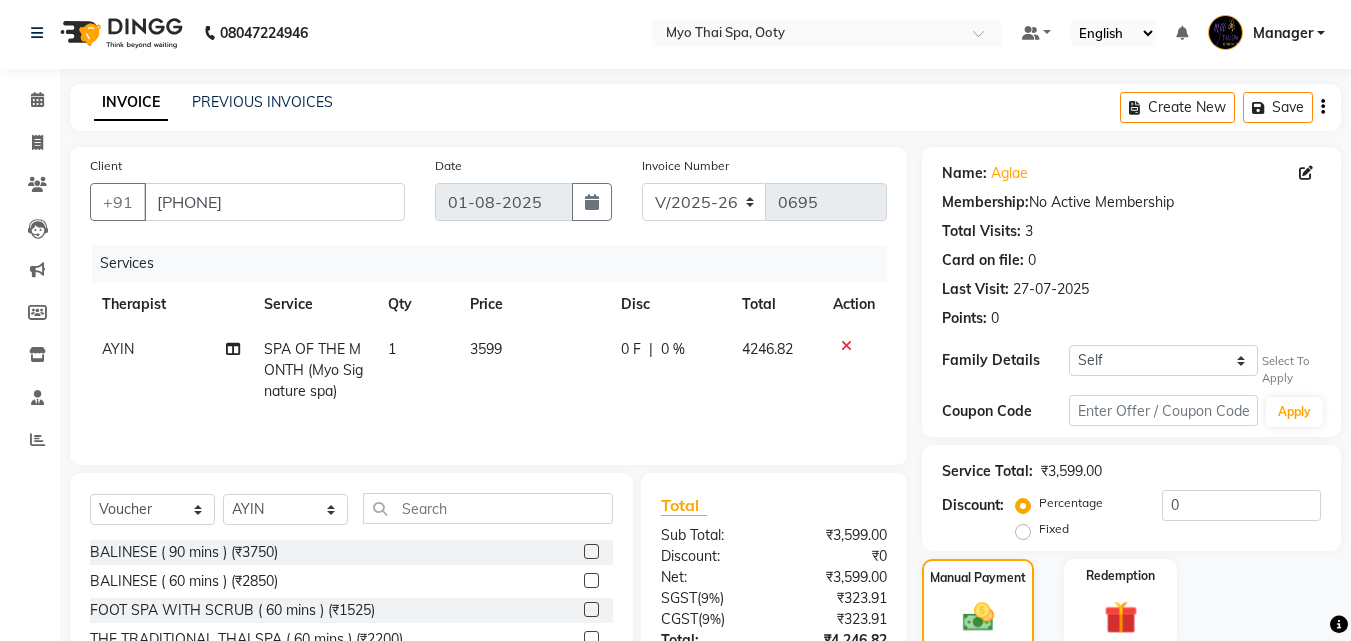 scroll, scrollTop: 0, scrollLeft: 0, axis: both 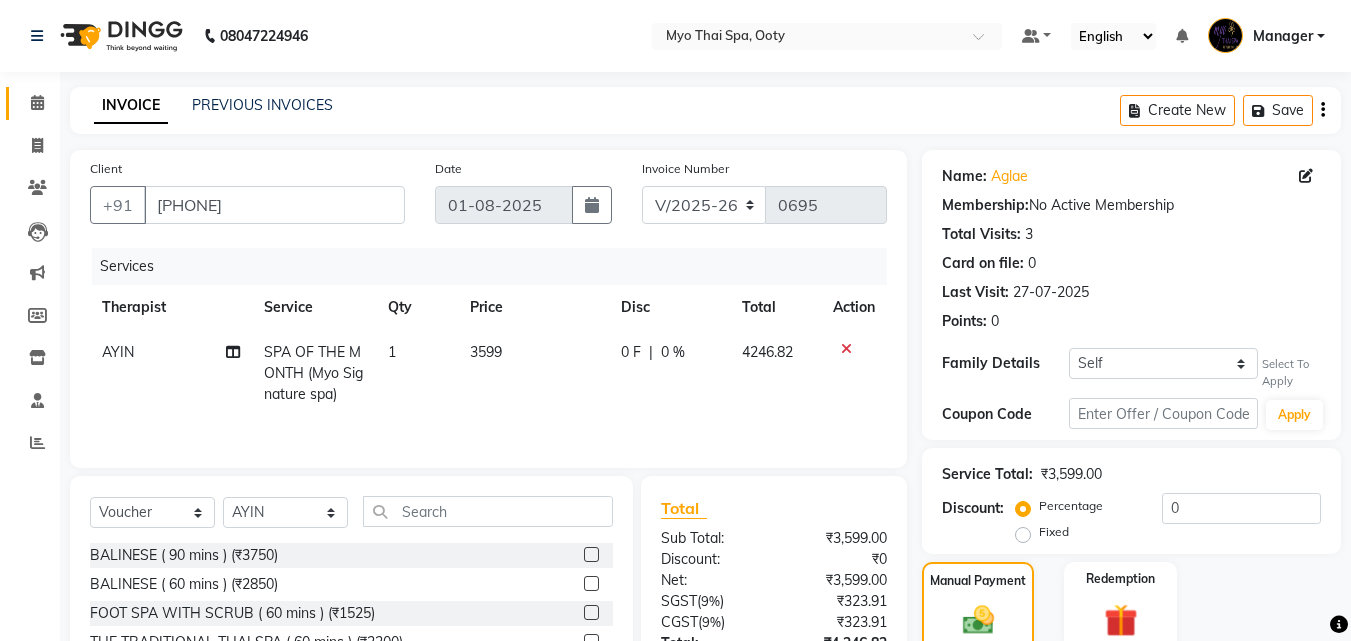 click 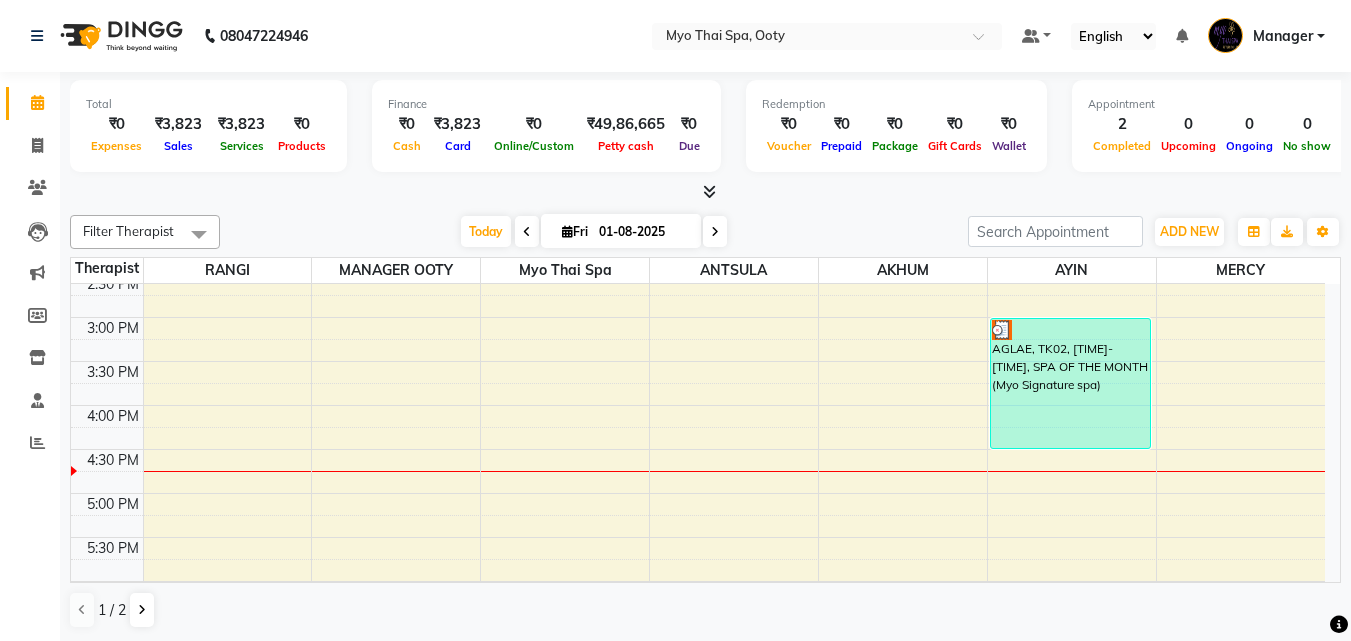 scroll, scrollTop: 445, scrollLeft: 0, axis: vertical 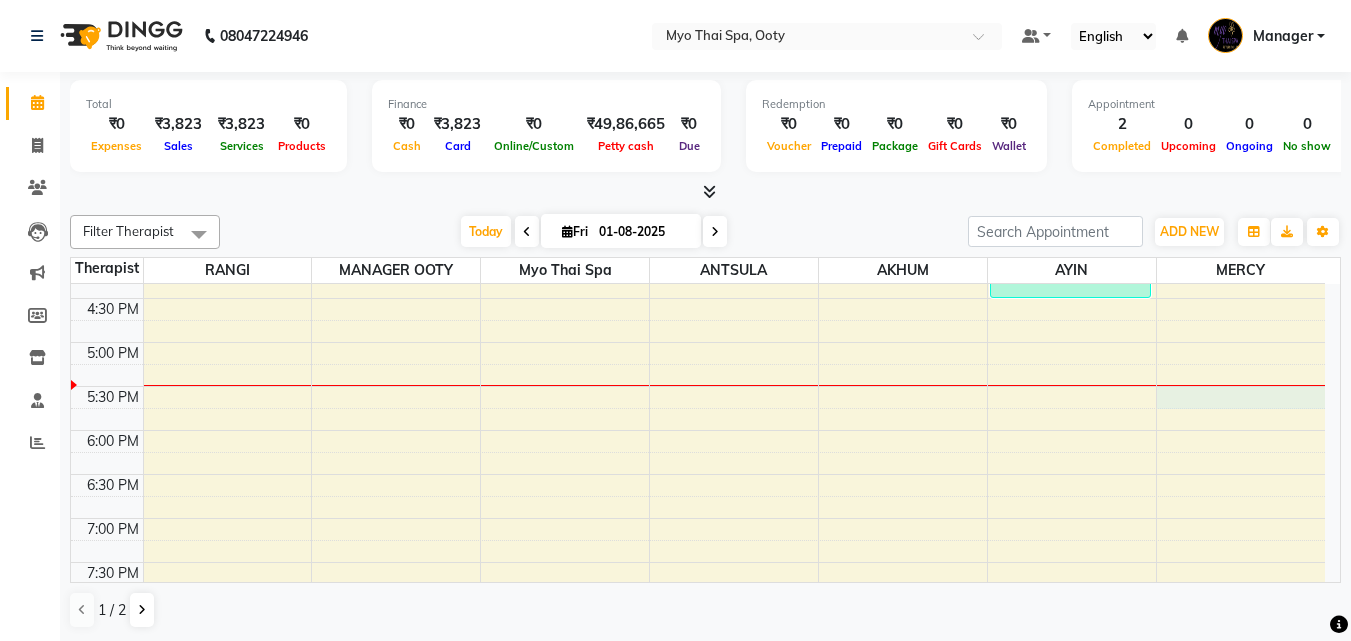 click on "9:00 AM 9:30 AM 10:00 AM 10:30 AM 11:00 AM 11:30 AM 12:00 PM 12:30 PM 1:00 PM 1:30 PM 2:00 PM 2:30 PM 3:00 PM 3:30 PM 4:00 PM 4:30 PM 5:00 PM 5:30 PM 6:00 PM 6:30 PM 7:00 PM 7:30 PM 8:00 PM 8:30 PM 9:00 PM 9:30 PM     ajay kumar, TK01, 12:15 PM-01:45 PM, SWEDISH ( 90 mins )     AGLAE, TK02, 03:00 PM-04:30 PM, SPA OF THE MONTH (Myo Signature spa)" at bounding box center (698, 210) 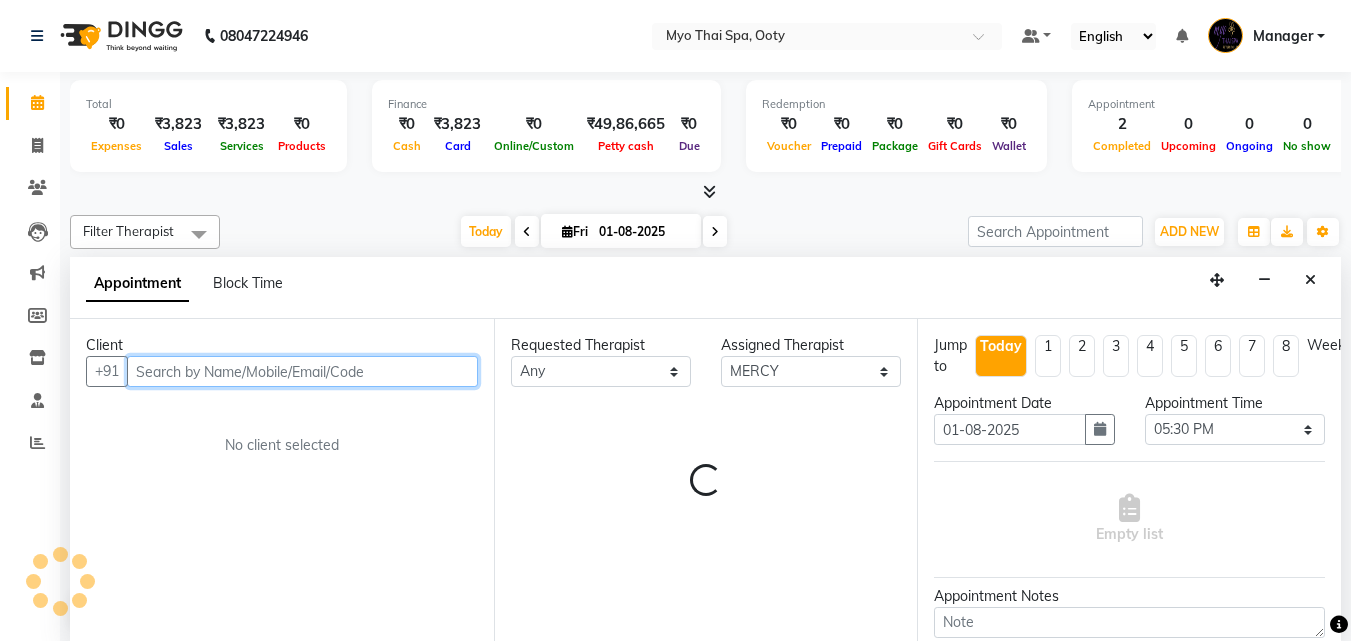 scroll, scrollTop: 1, scrollLeft: 0, axis: vertical 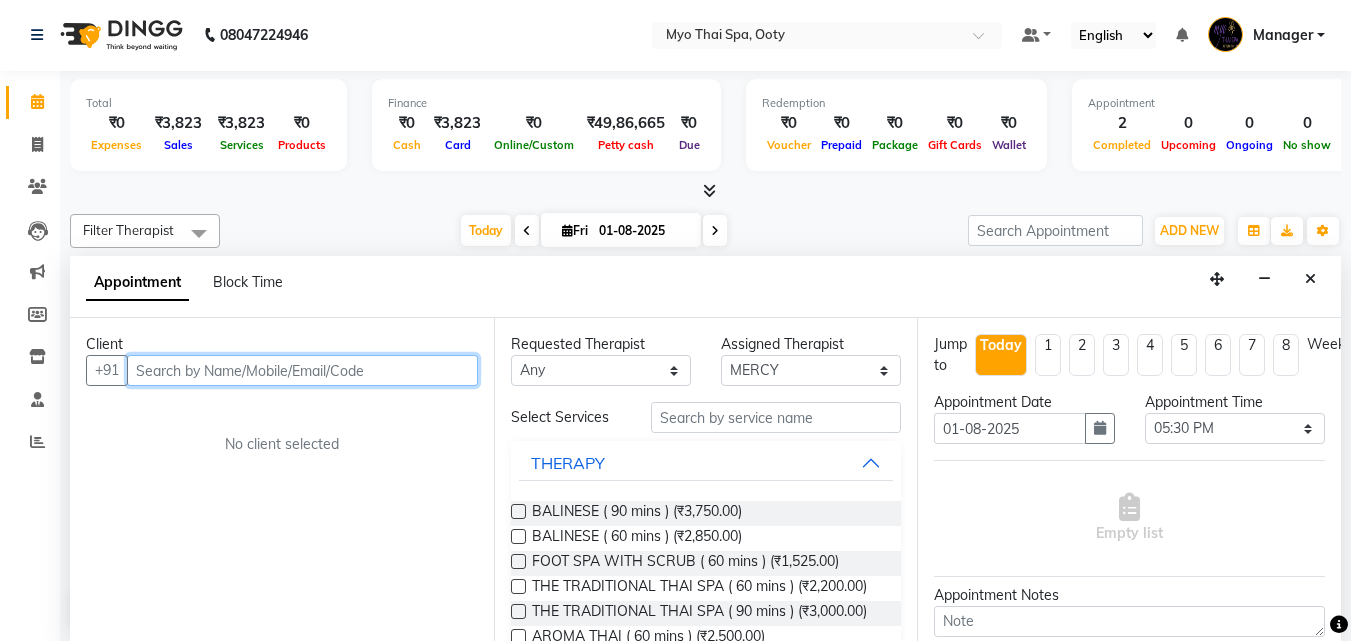 click at bounding box center [302, 370] 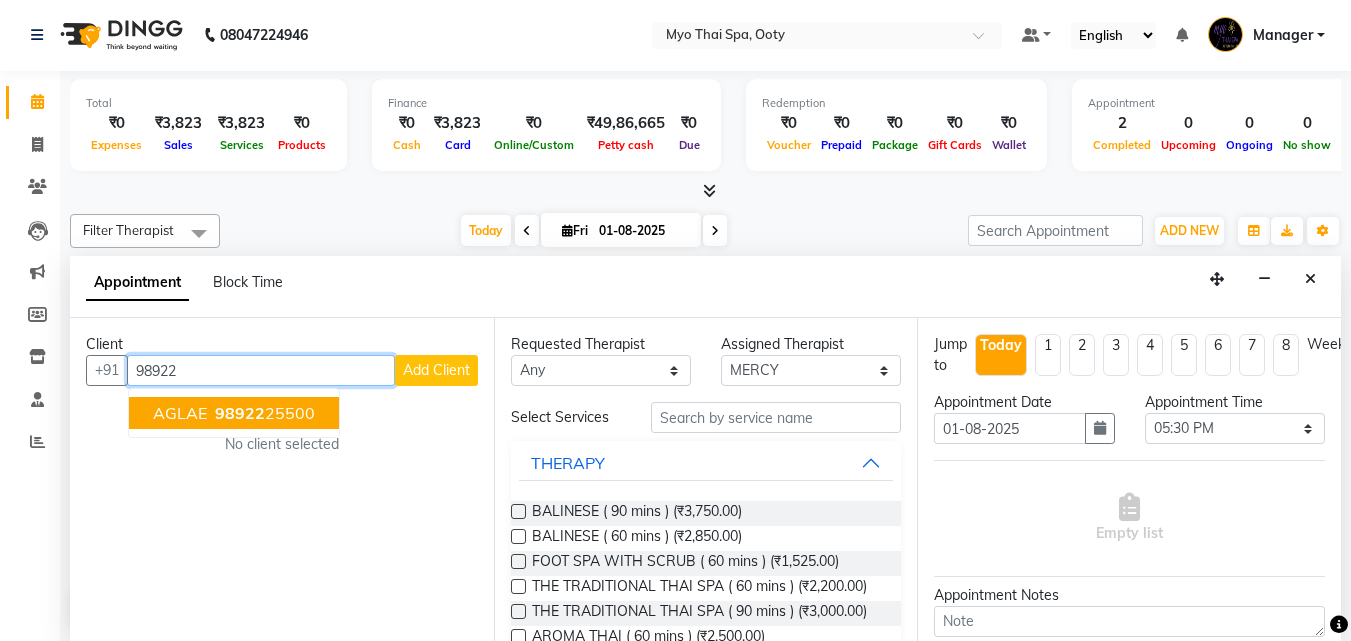 click on "98922" at bounding box center [240, 413] 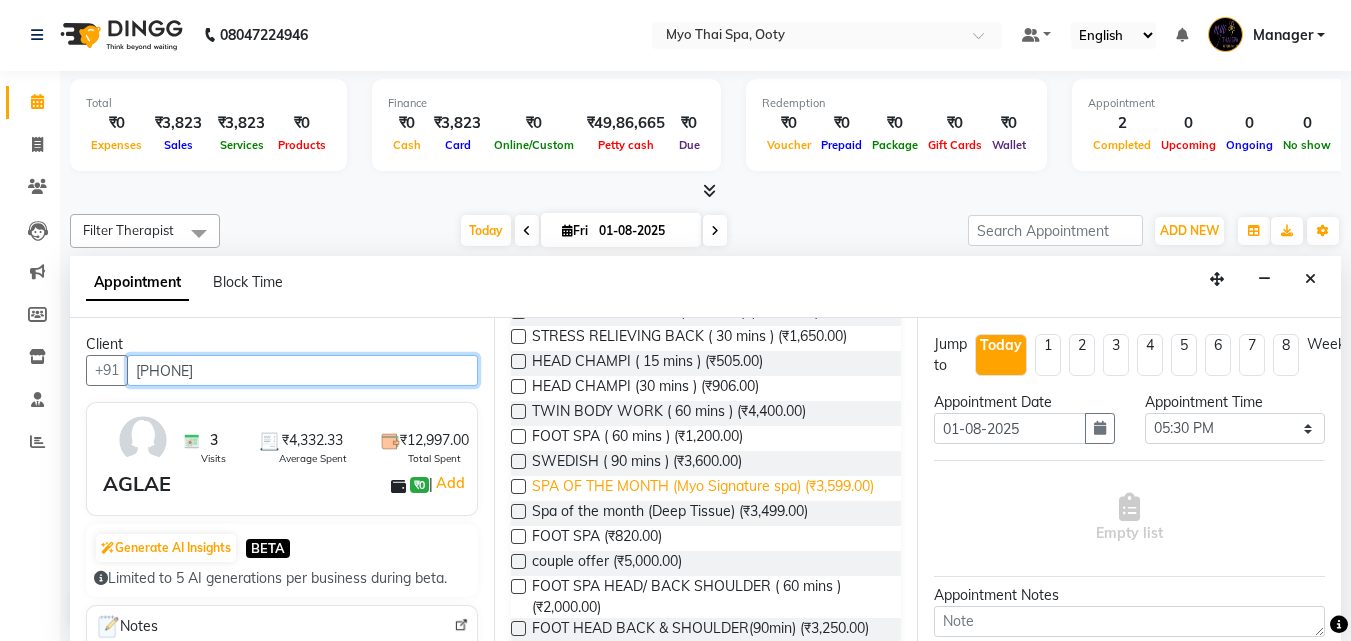 scroll, scrollTop: 600, scrollLeft: 0, axis: vertical 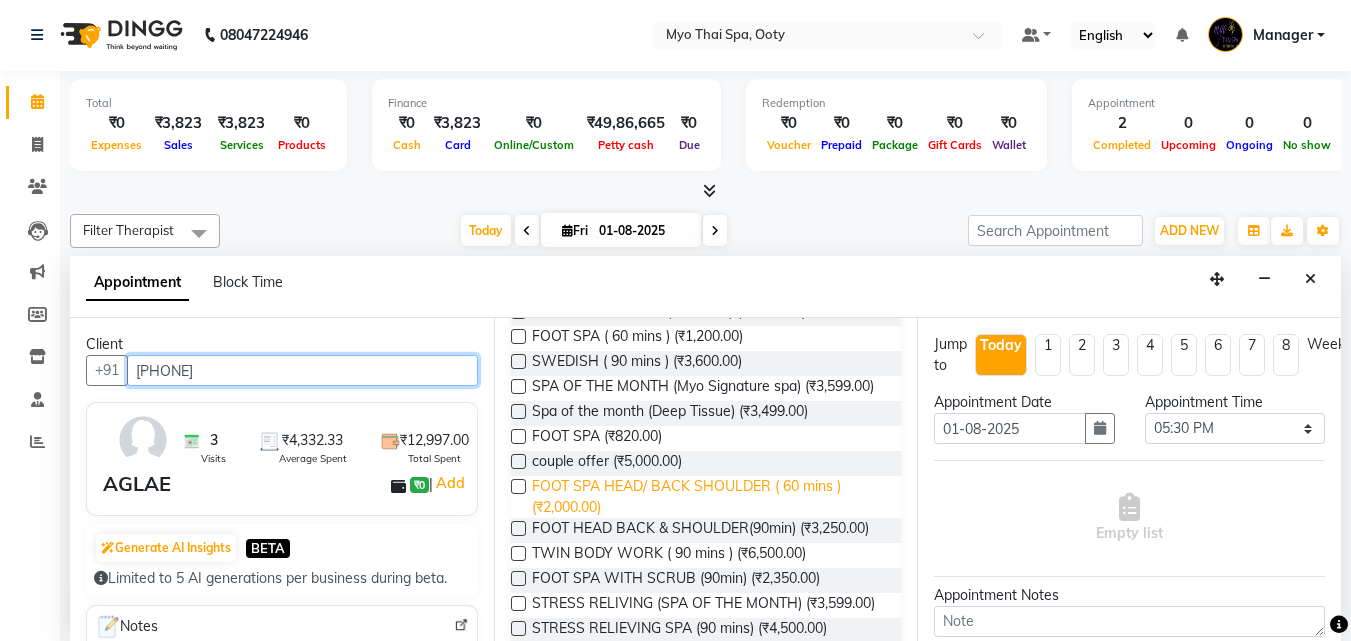 type on "[PHONE]" 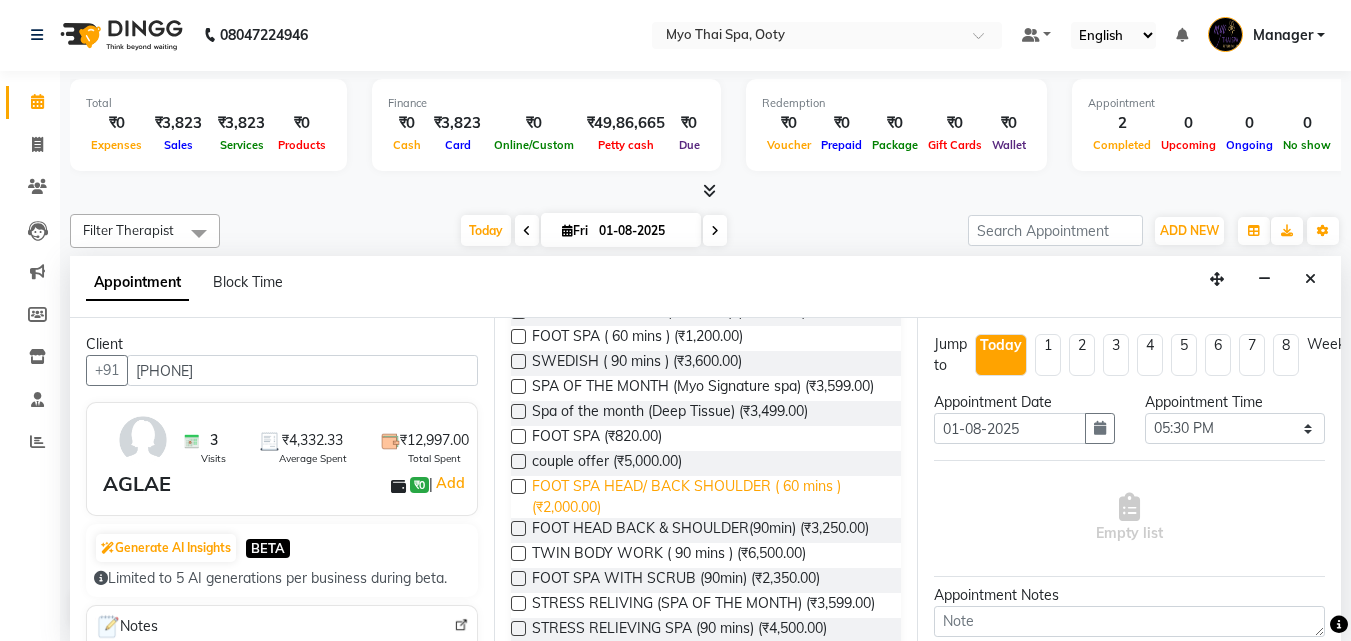 click on "FOOT SPA HEAD/ BACK SHOULDER ( 60 mins ) (₹2,000.00)" at bounding box center (709, 497) 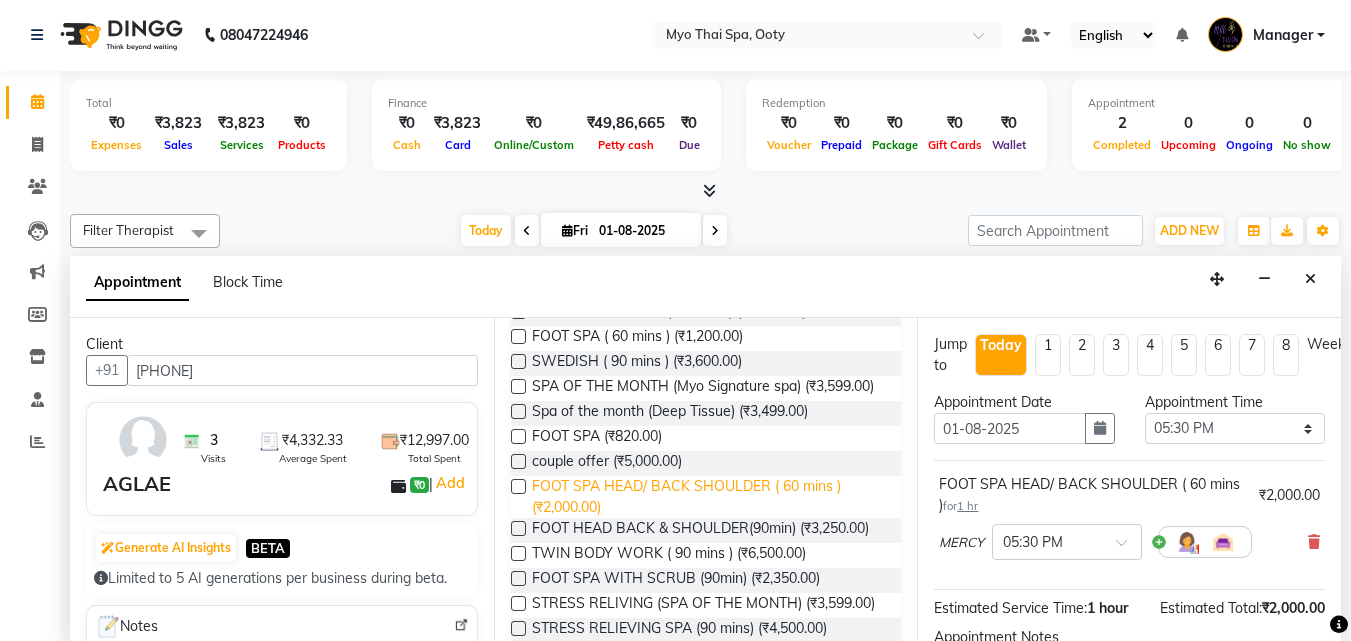 click on "FOOT SPA HEAD/ BACK SHOULDER ( 60 mins ) (₹2,000.00)" at bounding box center (709, 497) 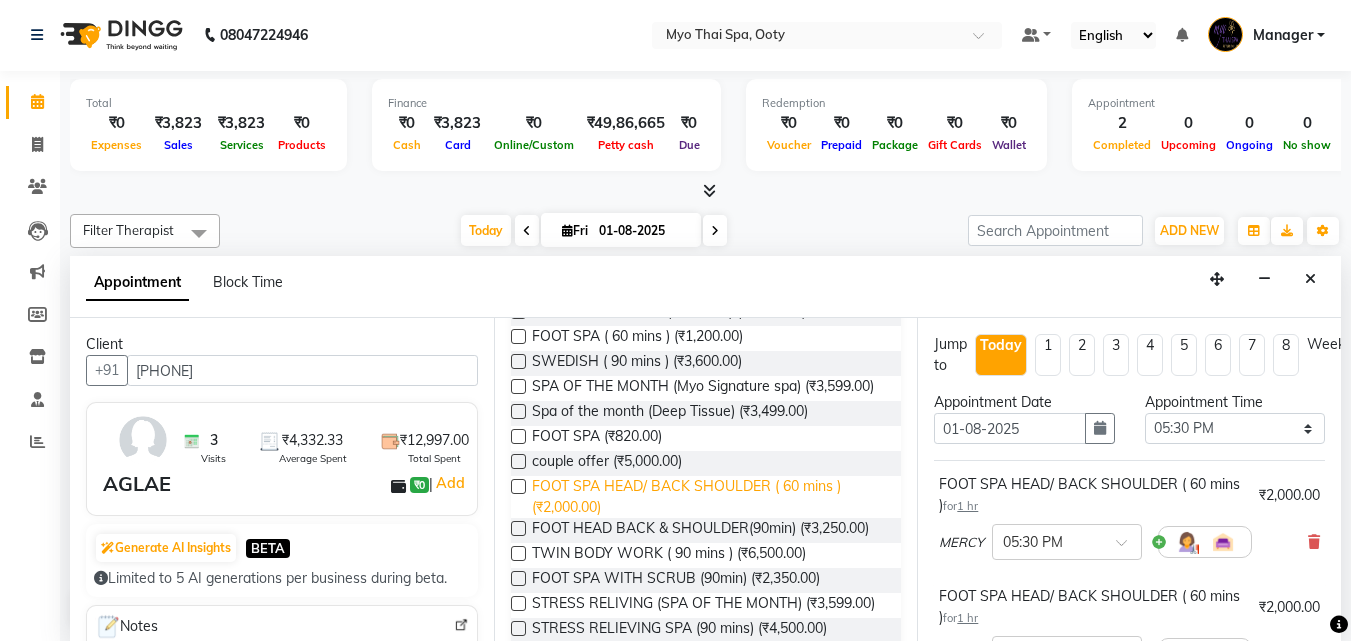click on "FOOT SPA HEAD/ BACK SHOULDER ( 60 mins ) (₹2,000.00)" at bounding box center (709, 497) 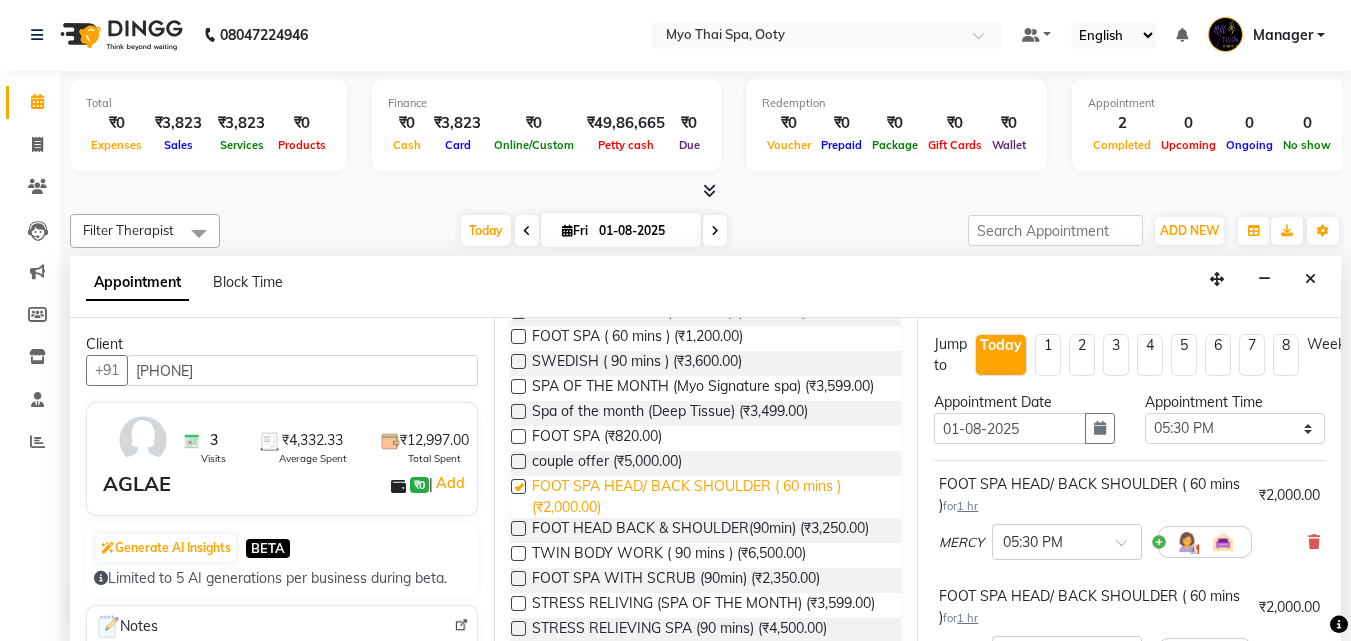 checkbox on "false" 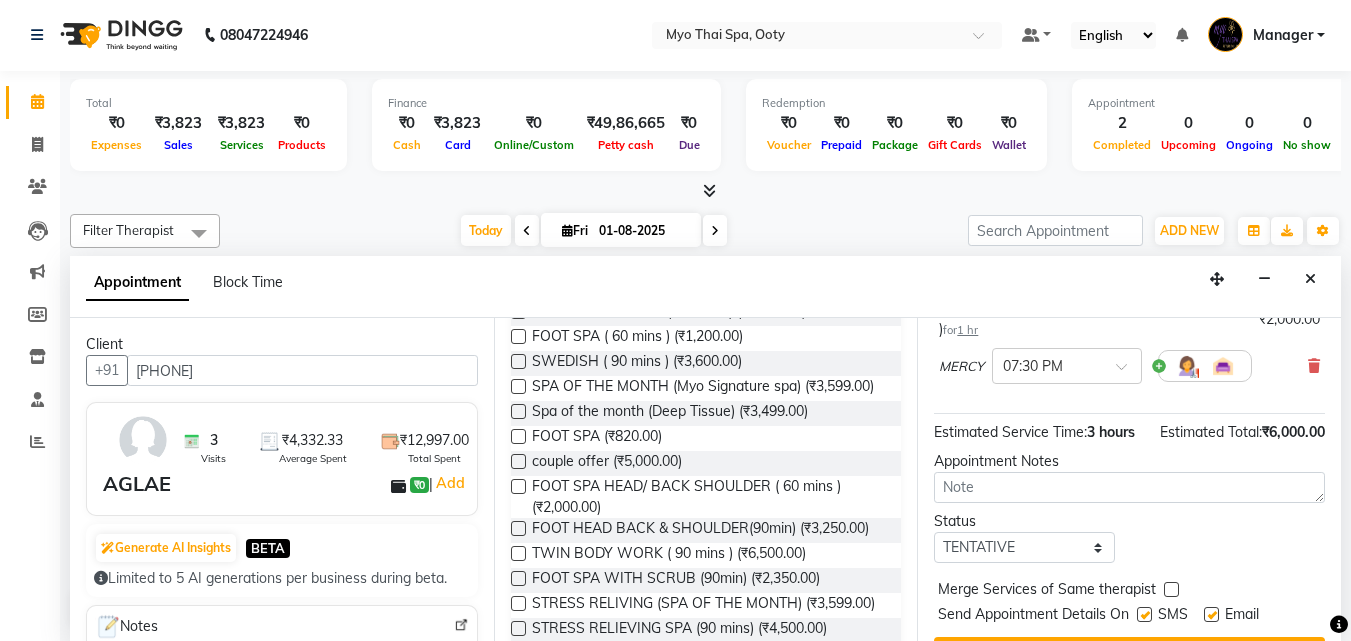 scroll, scrollTop: 484, scrollLeft: 0, axis: vertical 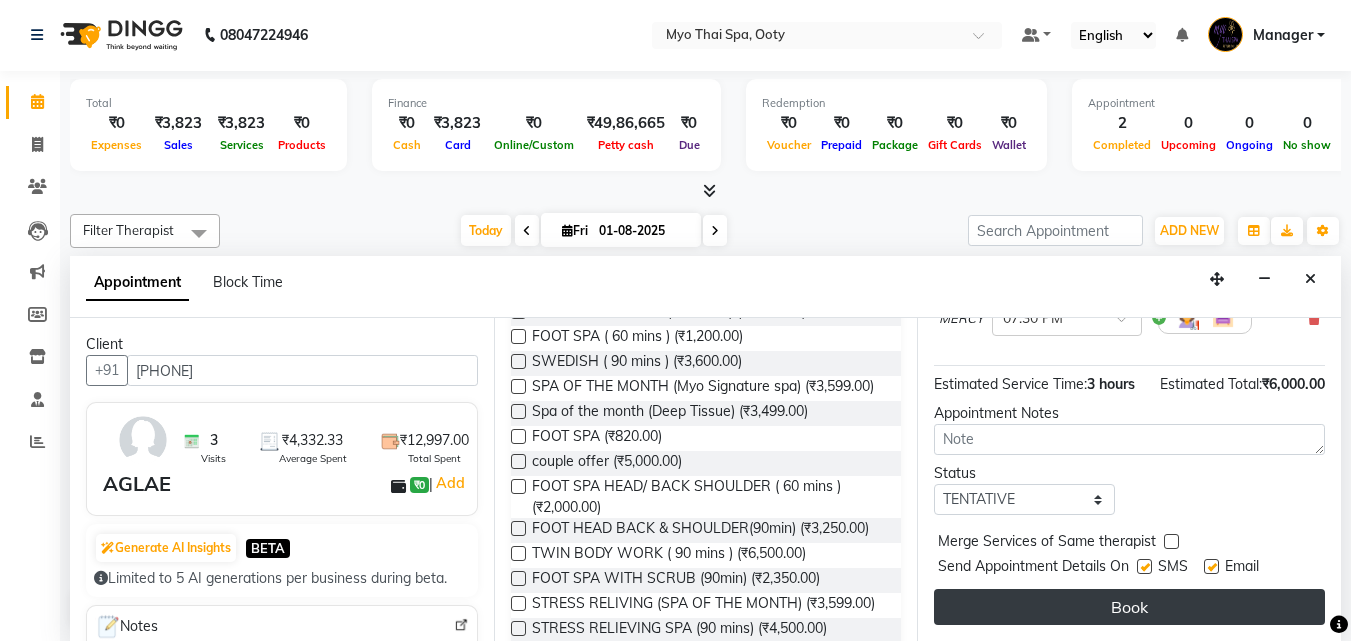 click on "Book" at bounding box center (1129, 607) 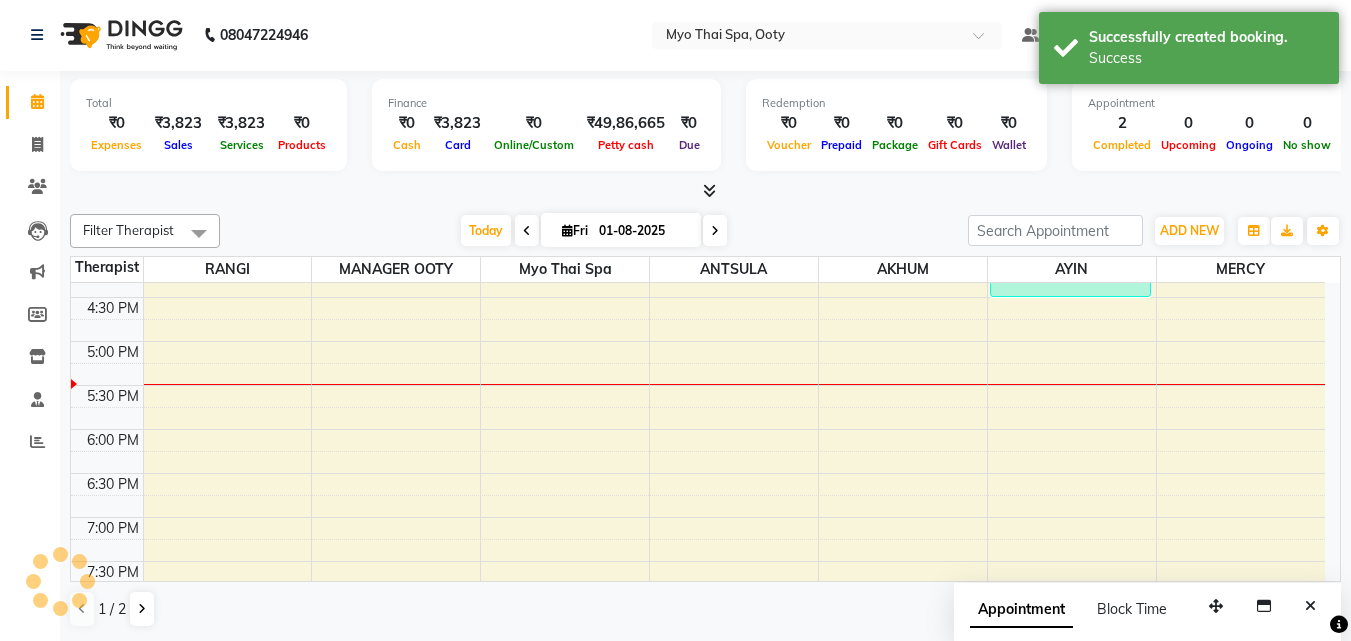 scroll, scrollTop: 0, scrollLeft: 0, axis: both 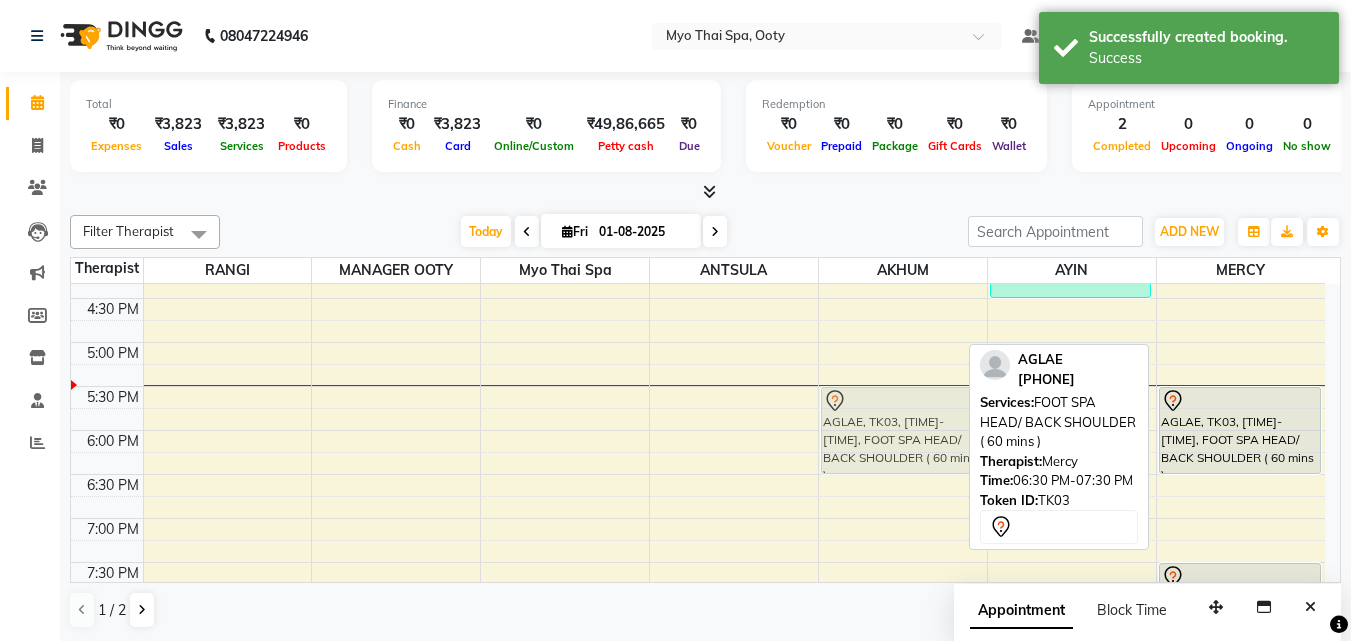 drag, startPoint x: 1197, startPoint y: 513, endPoint x: 848, endPoint y: 425, distance: 359.9236 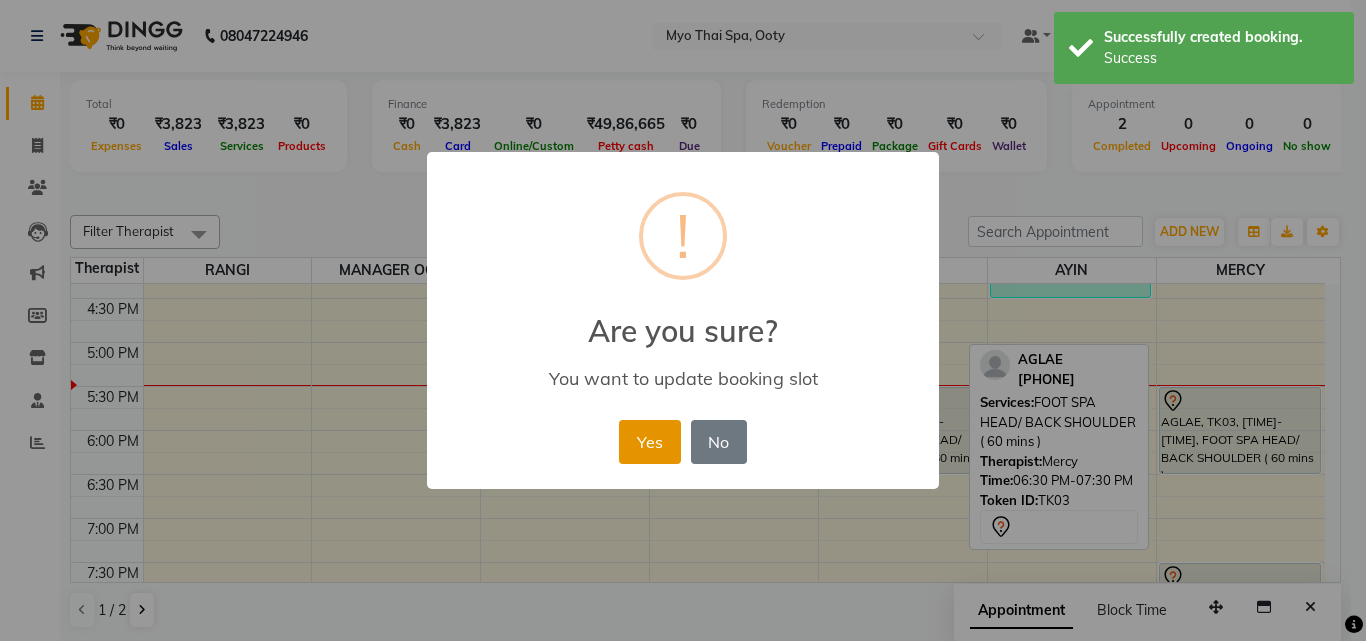 click on "Yes" at bounding box center [649, 442] 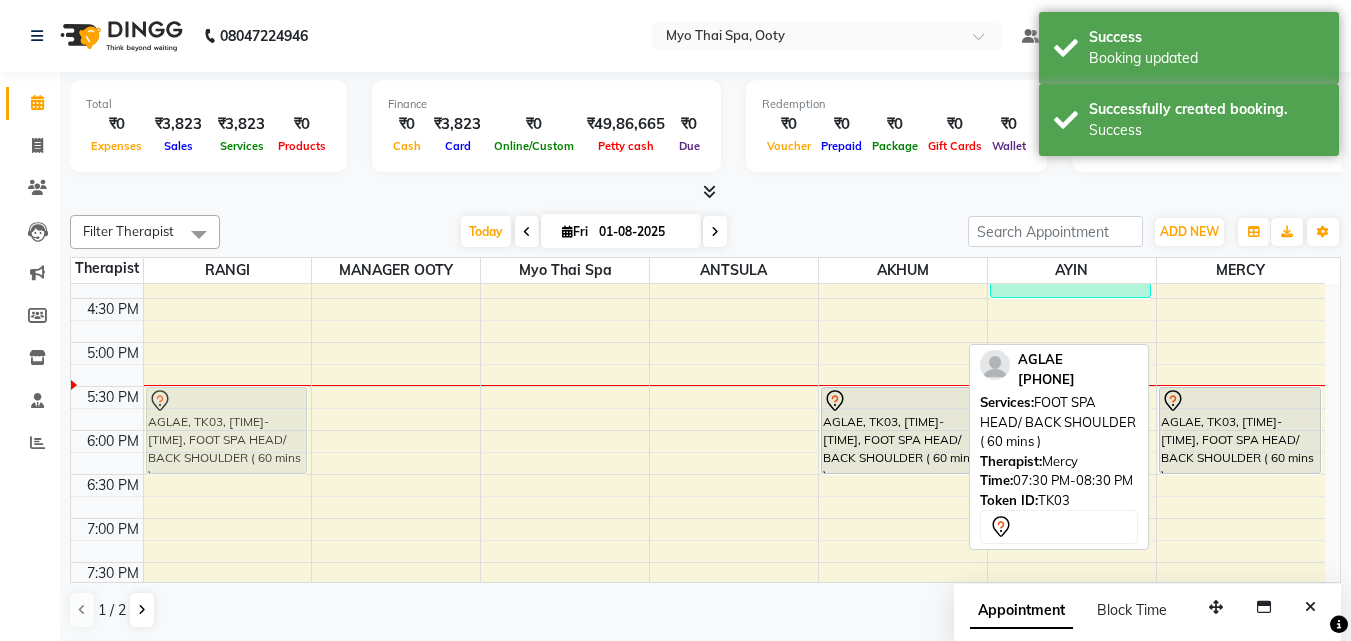 drag, startPoint x: 1203, startPoint y: 572, endPoint x: 140, endPoint y: 405, distance: 1076.0381 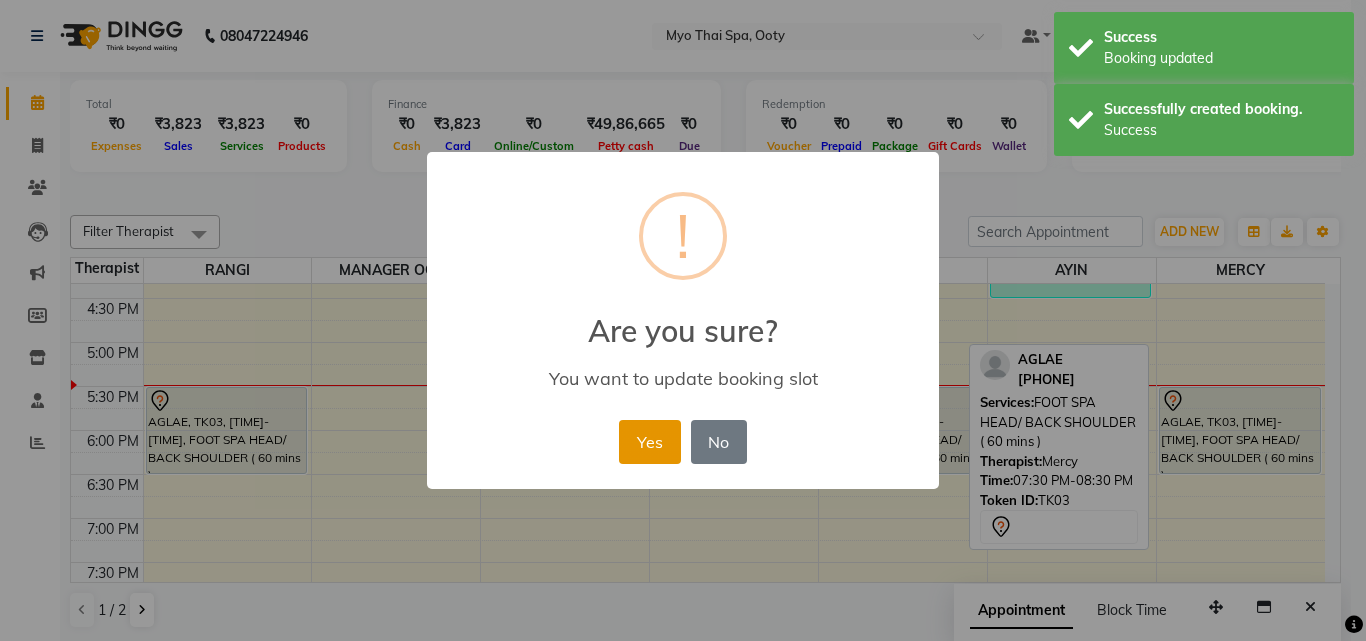 click on "Yes" at bounding box center (649, 442) 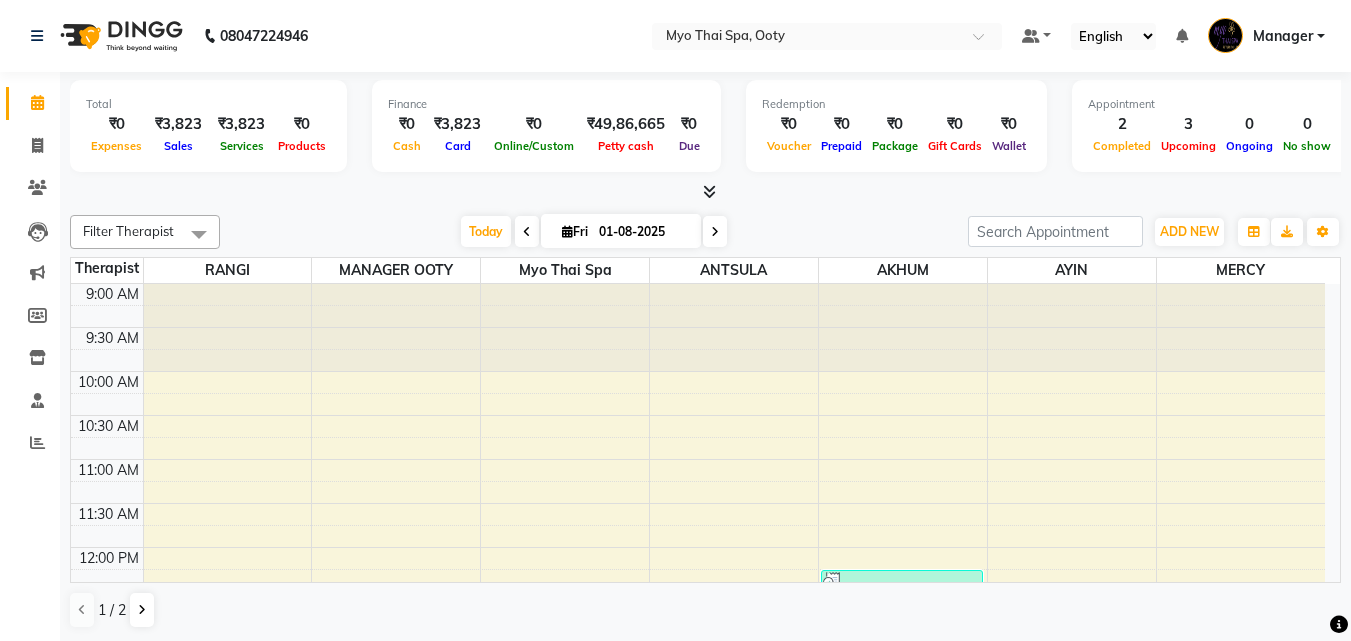 scroll, scrollTop: 0, scrollLeft: 0, axis: both 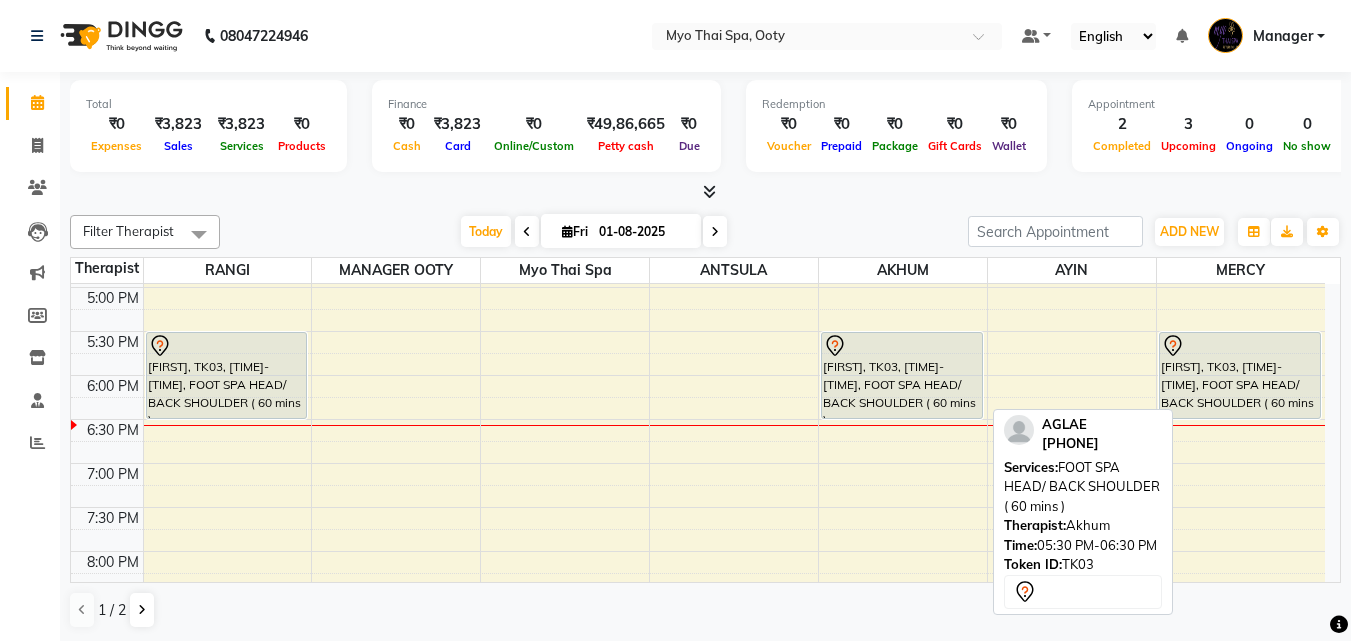 click on "[FIRST], TK03, [TIME]-[TIME], FOOT SPA HEAD/ BACK SHOULDER ( 60 mins )" at bounding box center (902, 375) 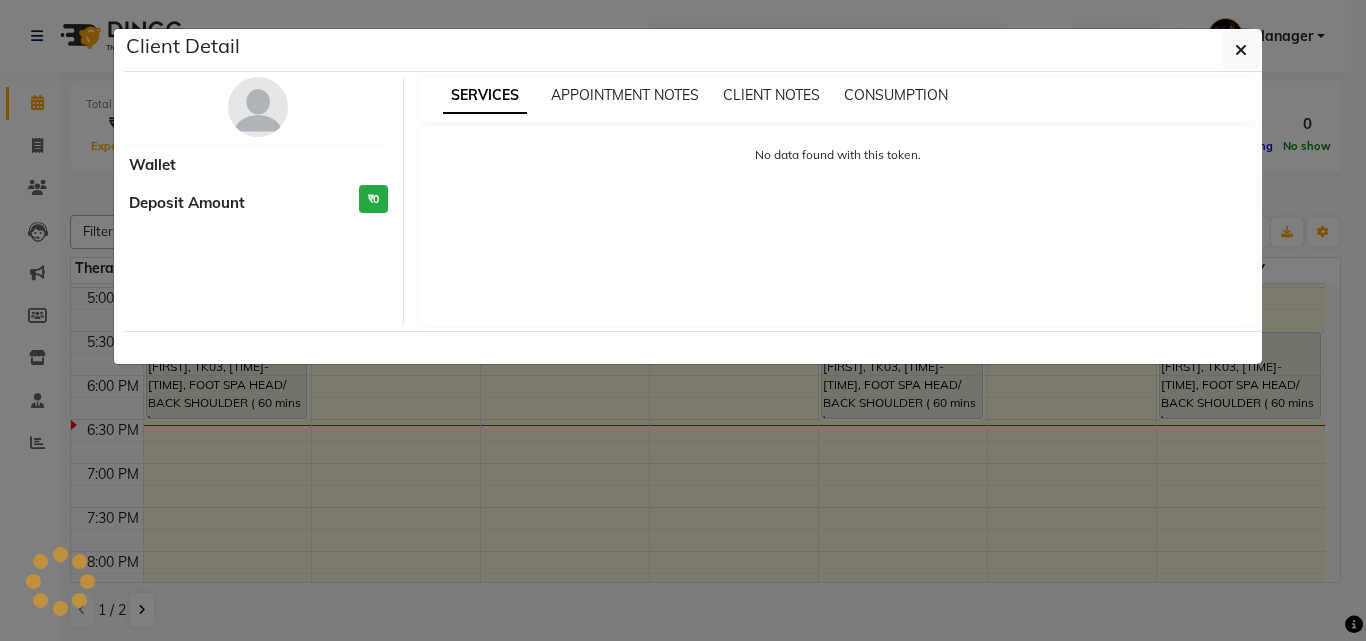 select on "7" 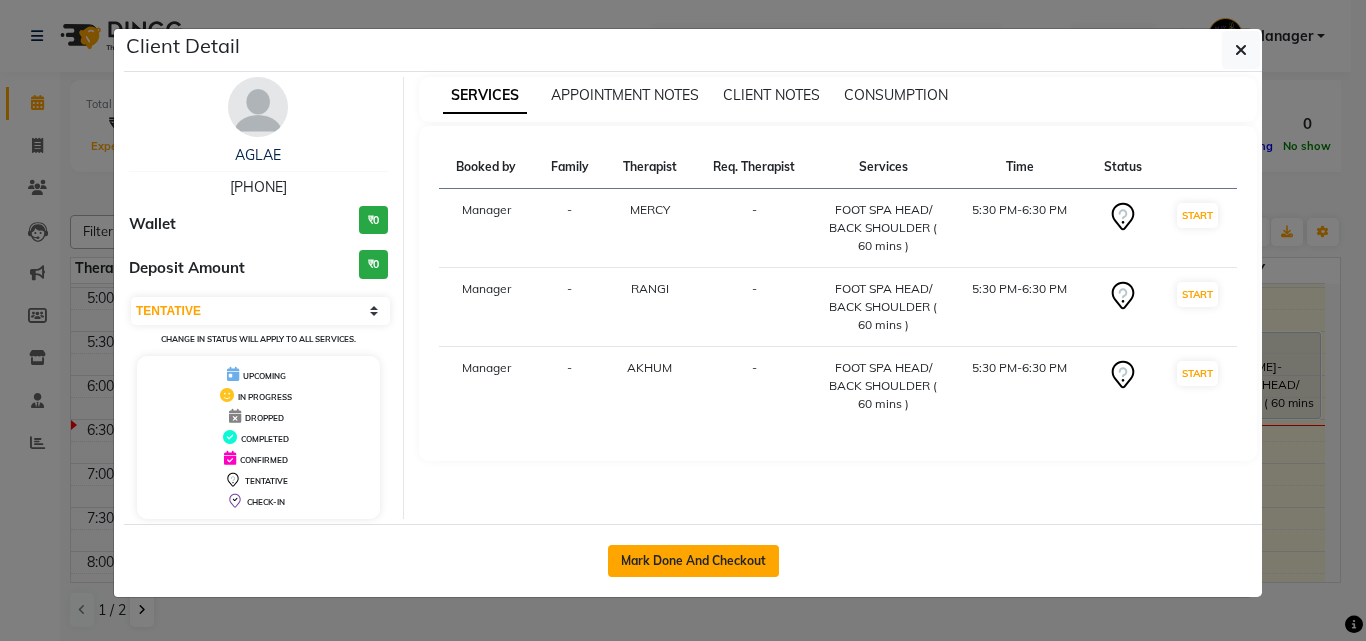 click on "Mark Done And Checkout" 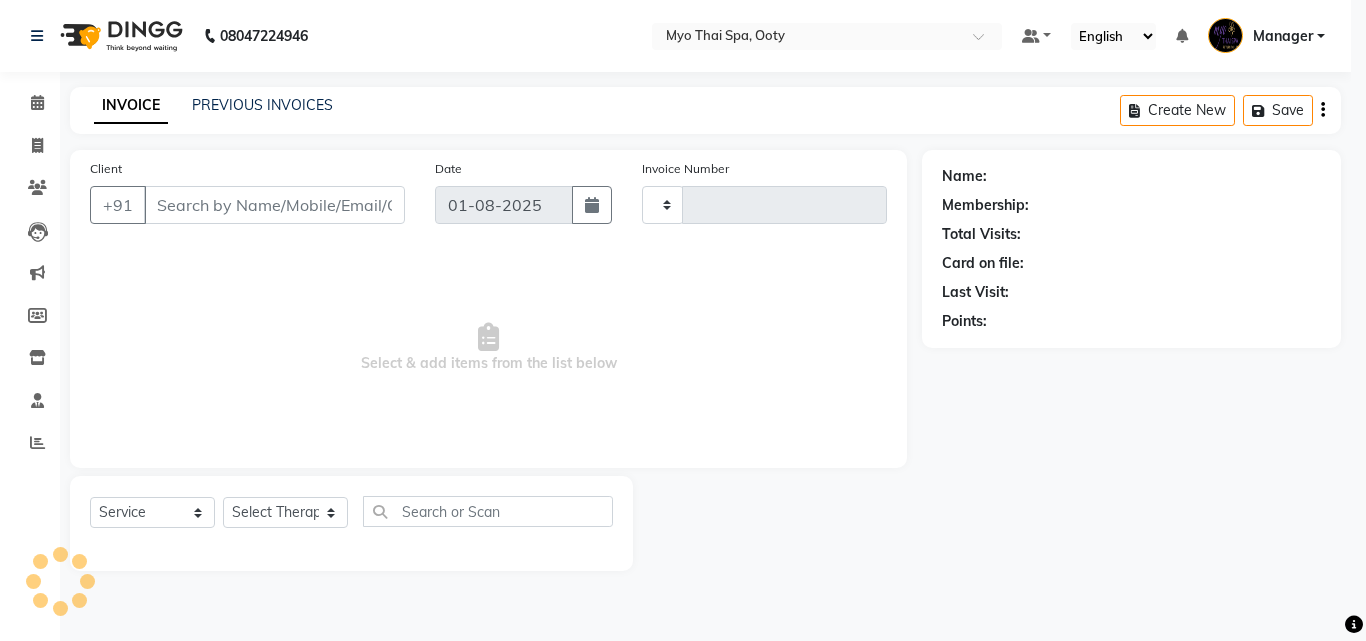 type on "0695" 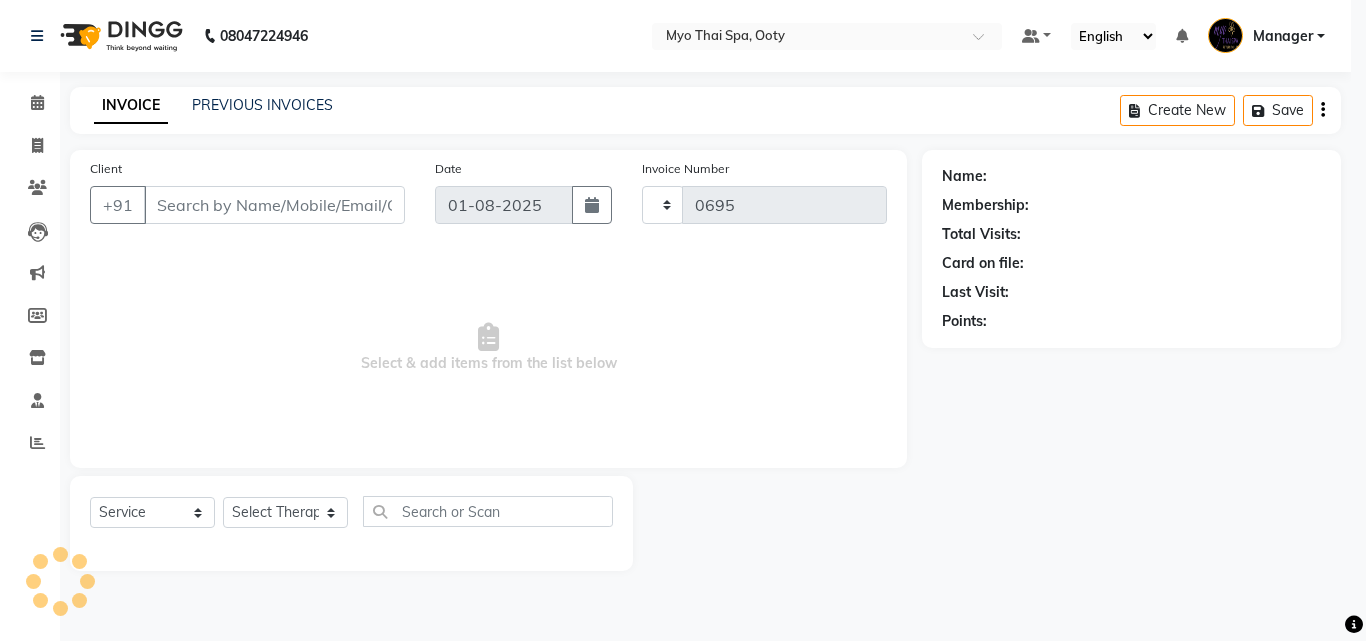 select on "558" 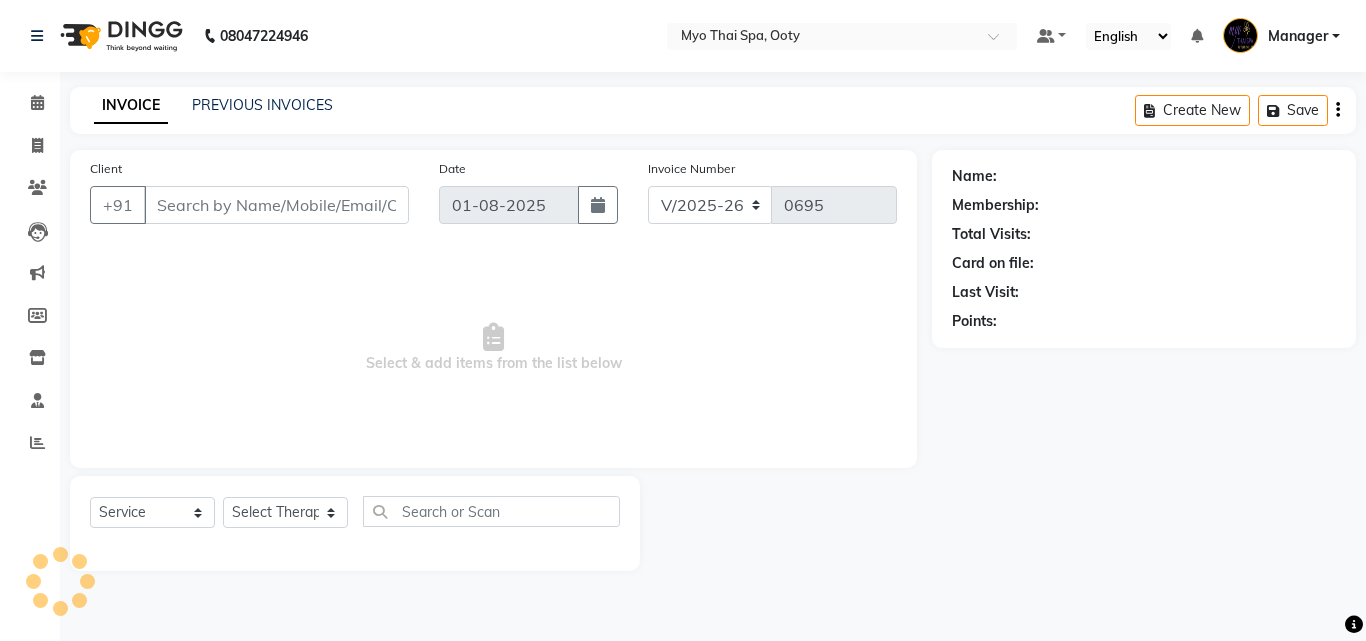 select on "V" 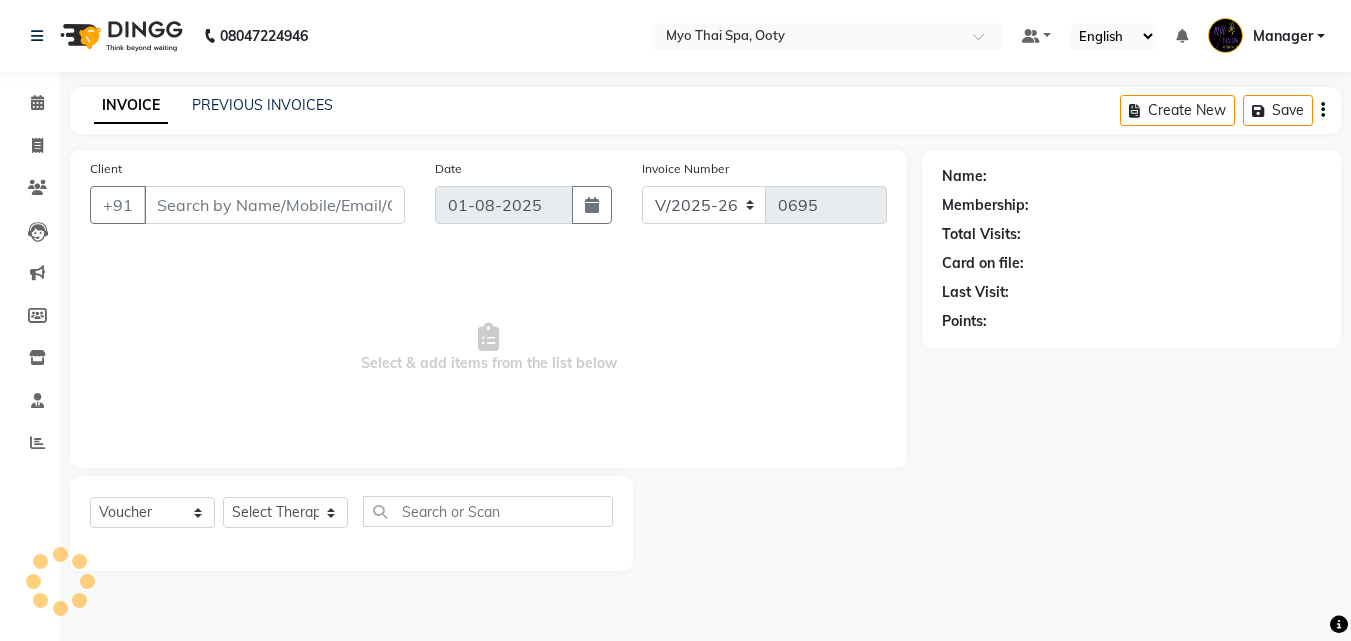 type on "[PHONE]" 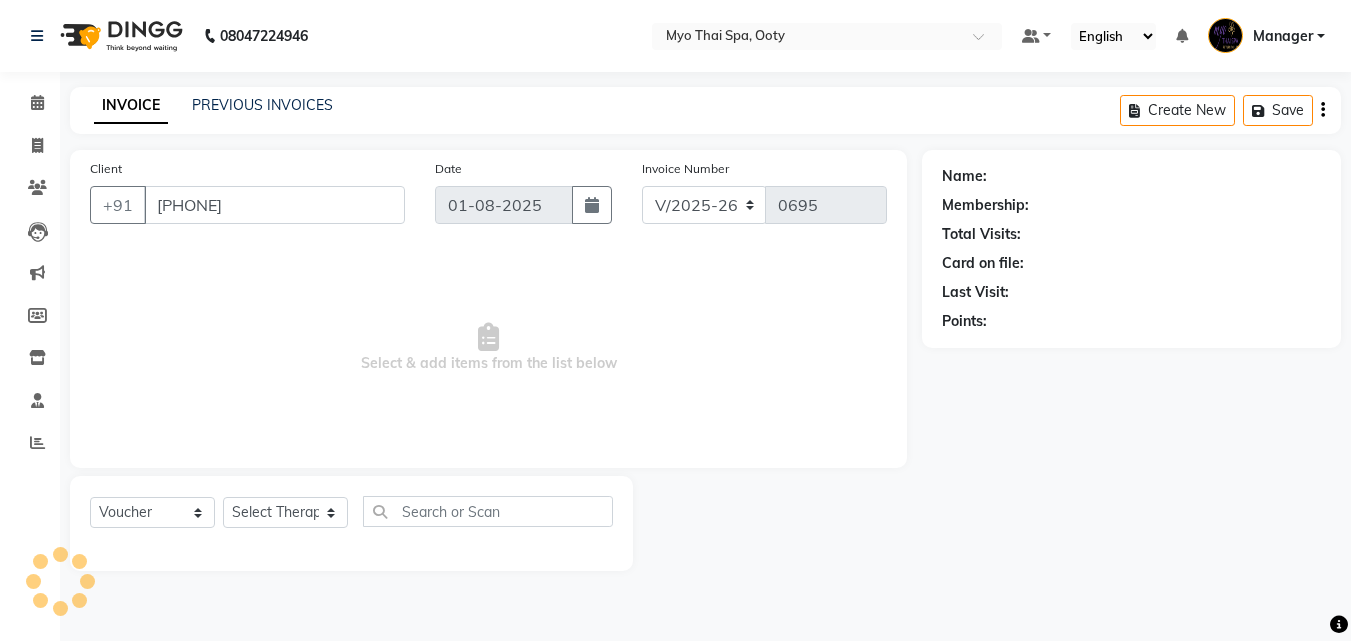 select on "86044" 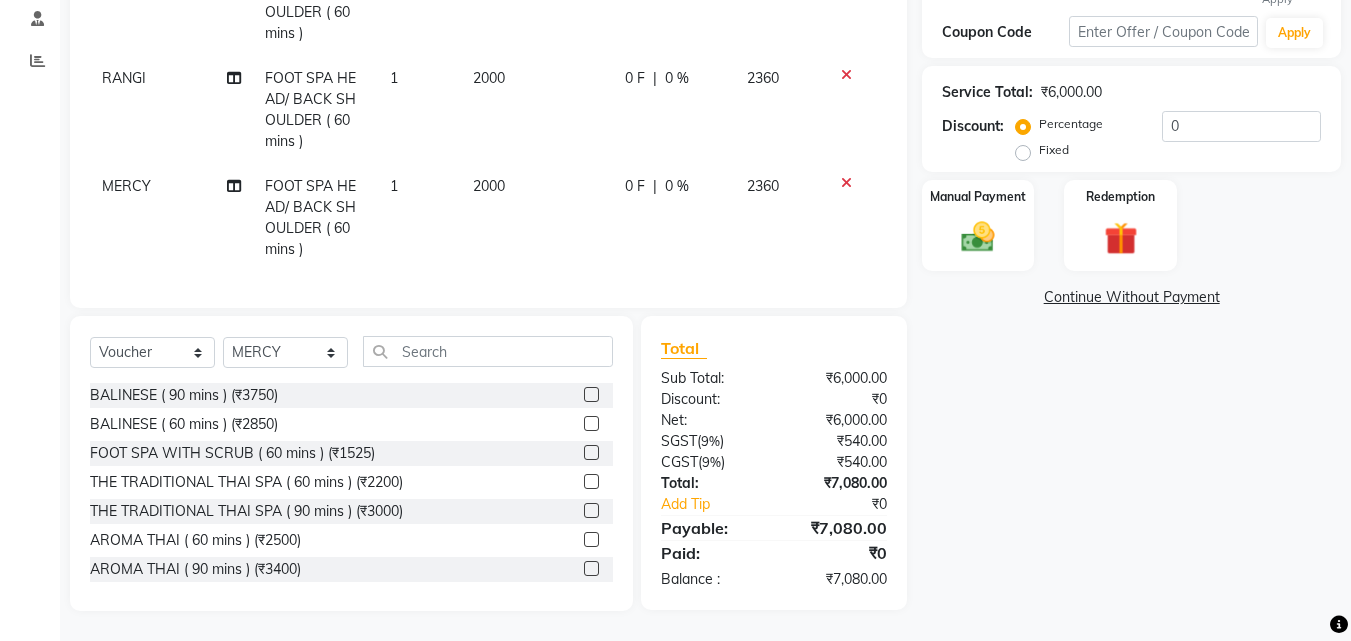 scroll, scrollTop: 397, scrollLeft: 0, axis: vertical 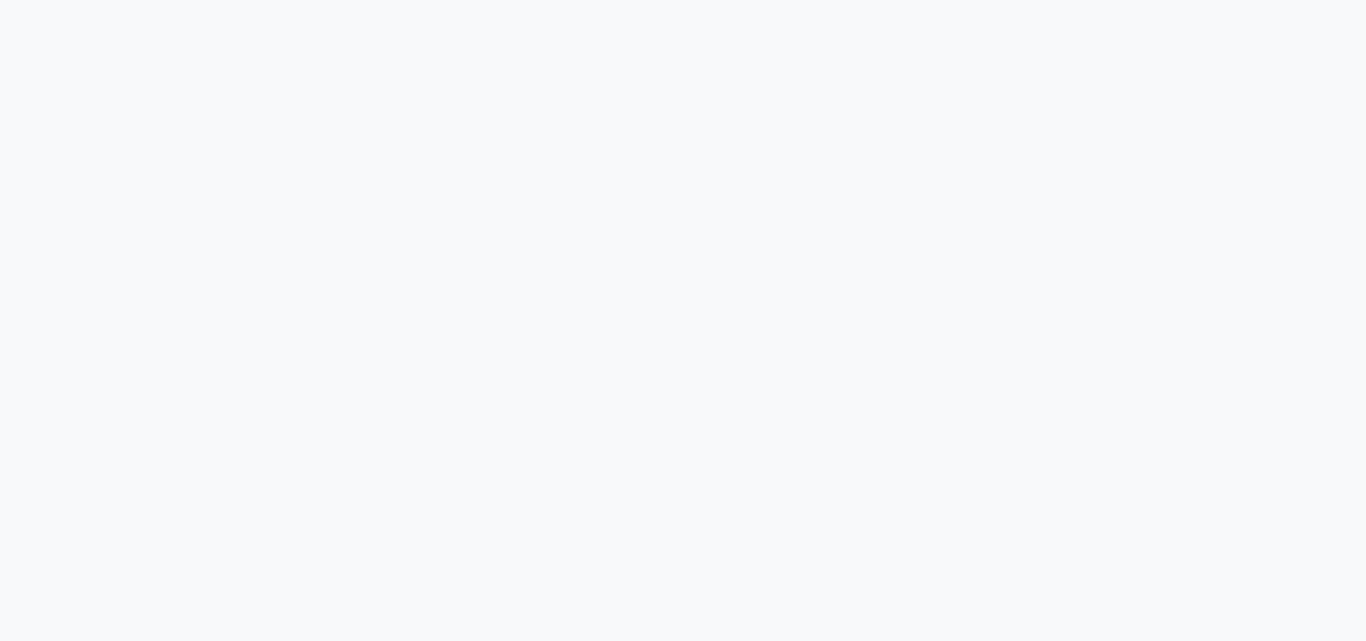 select on "558" 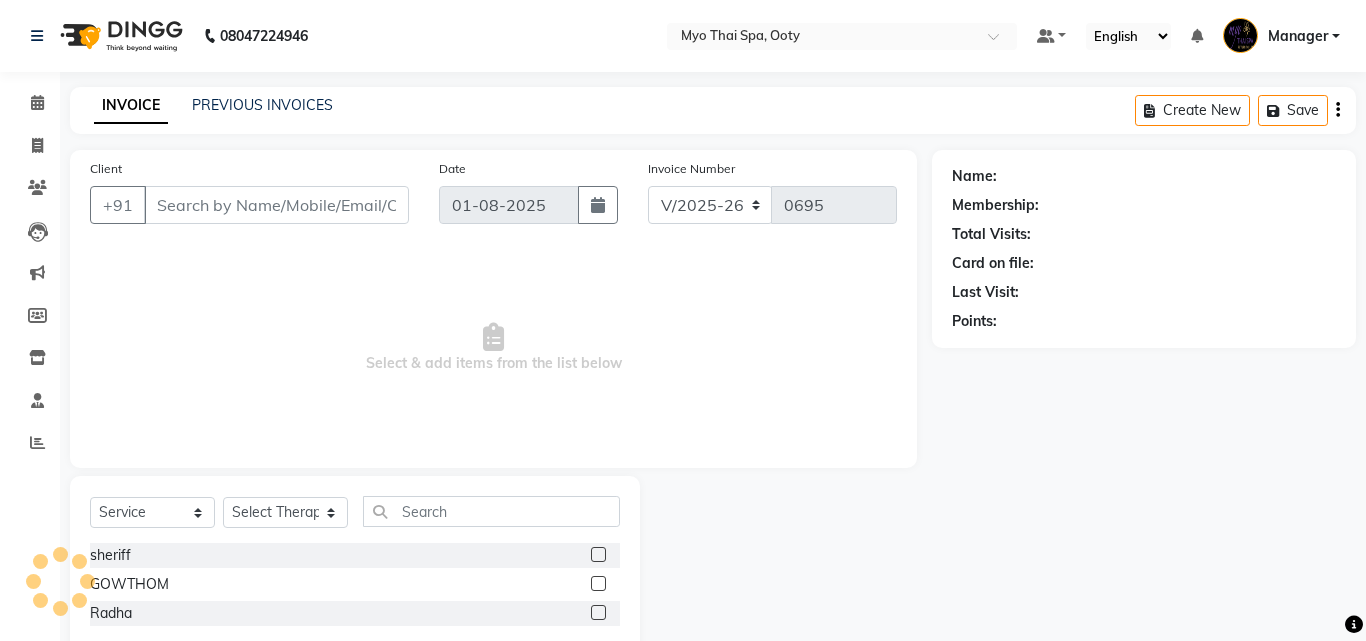 select on "V" 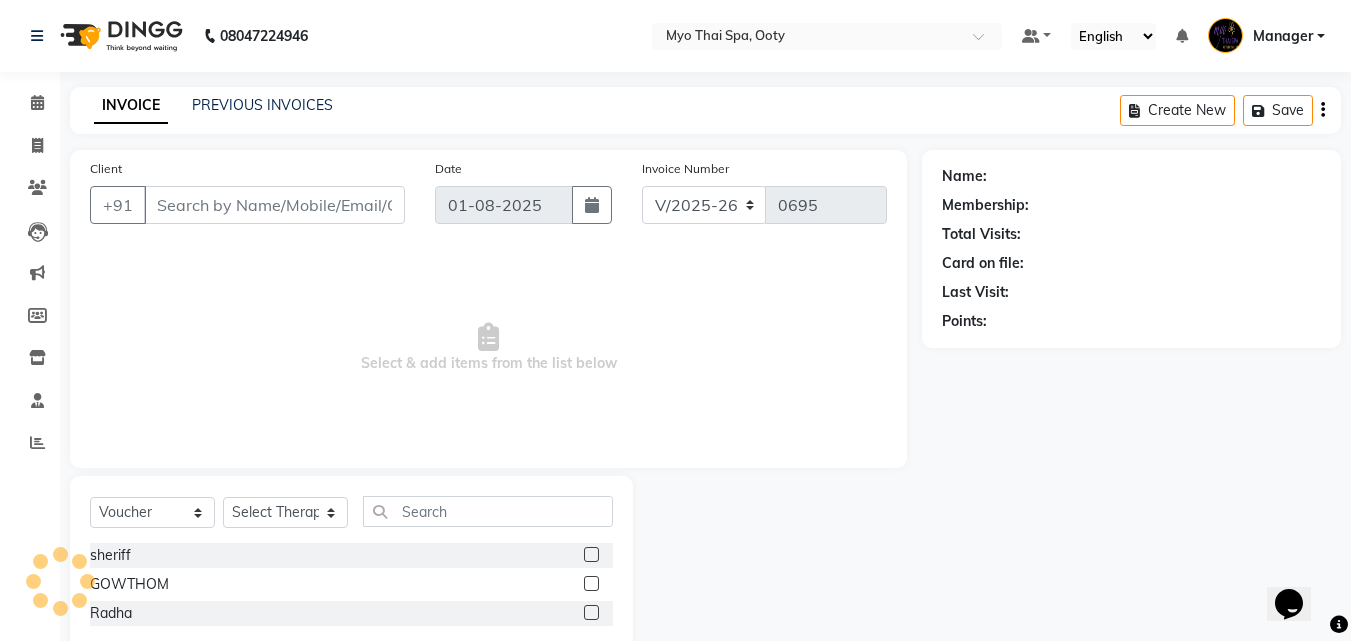 scroll, scrollTop: 0, scrollLeft: 0, axis: both 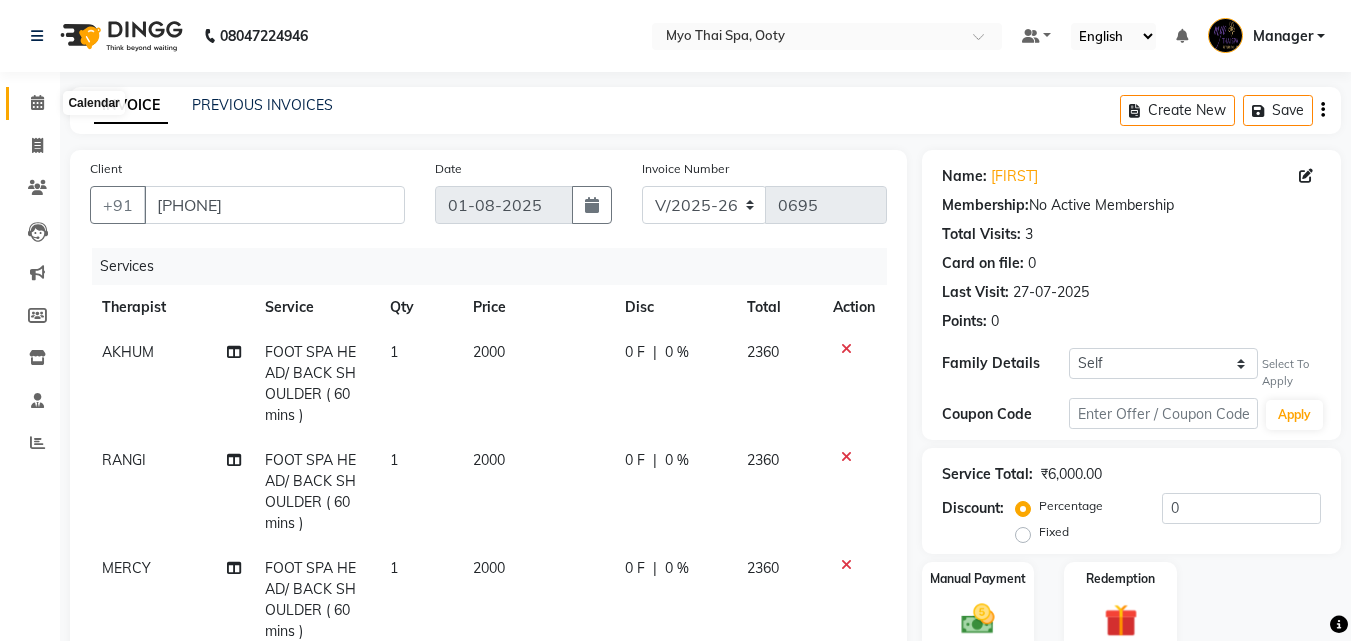 click 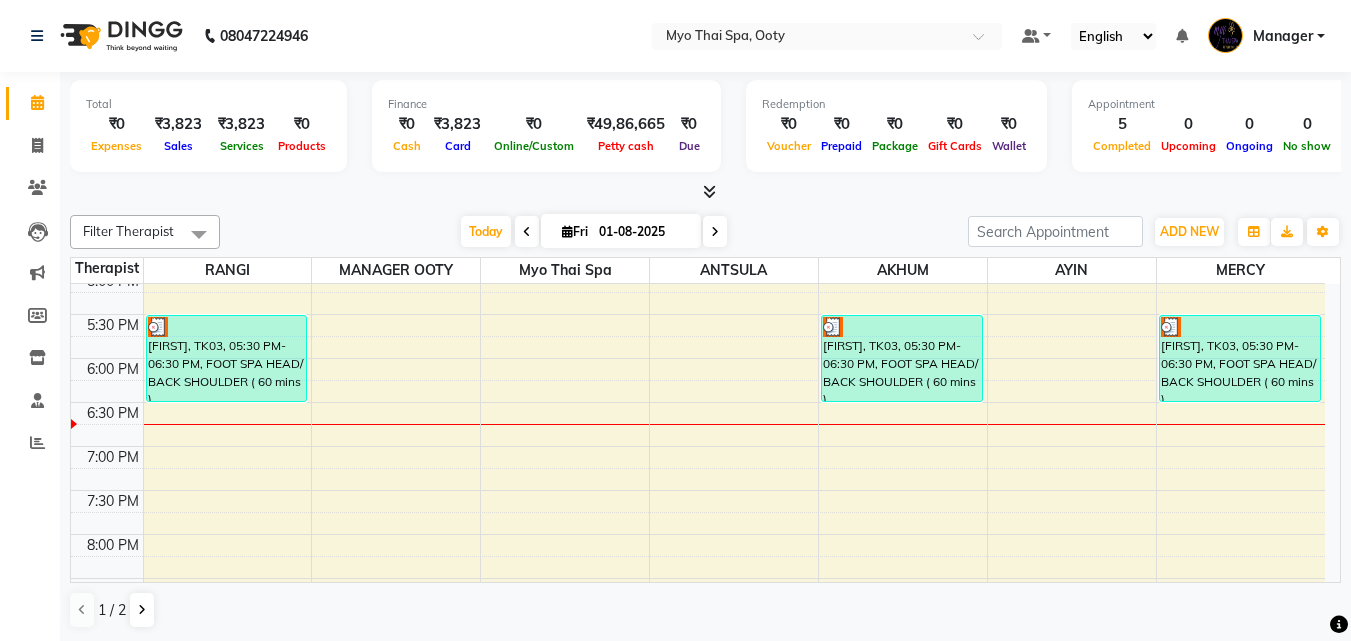 scroll, scrollTop: 600, scrollLeft: 0, axis: vertical 